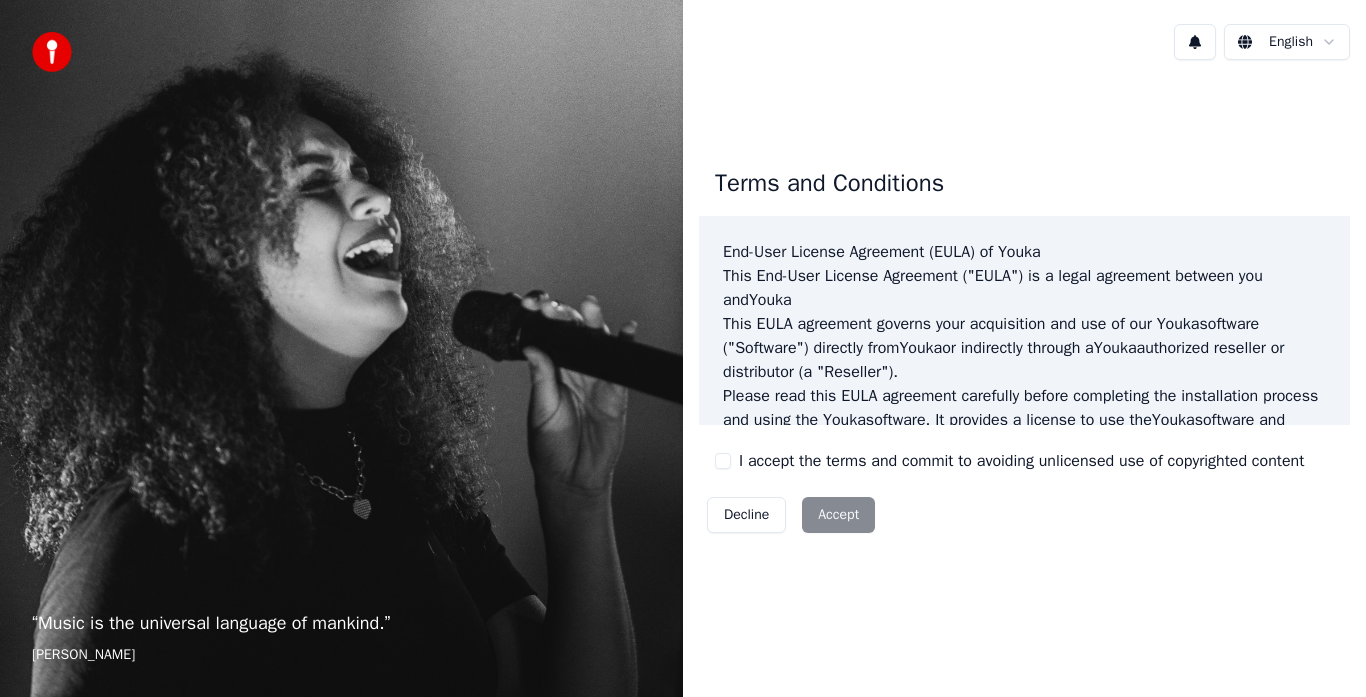scroll, scrollTop: 0, scrollLeft: 0, axis: both 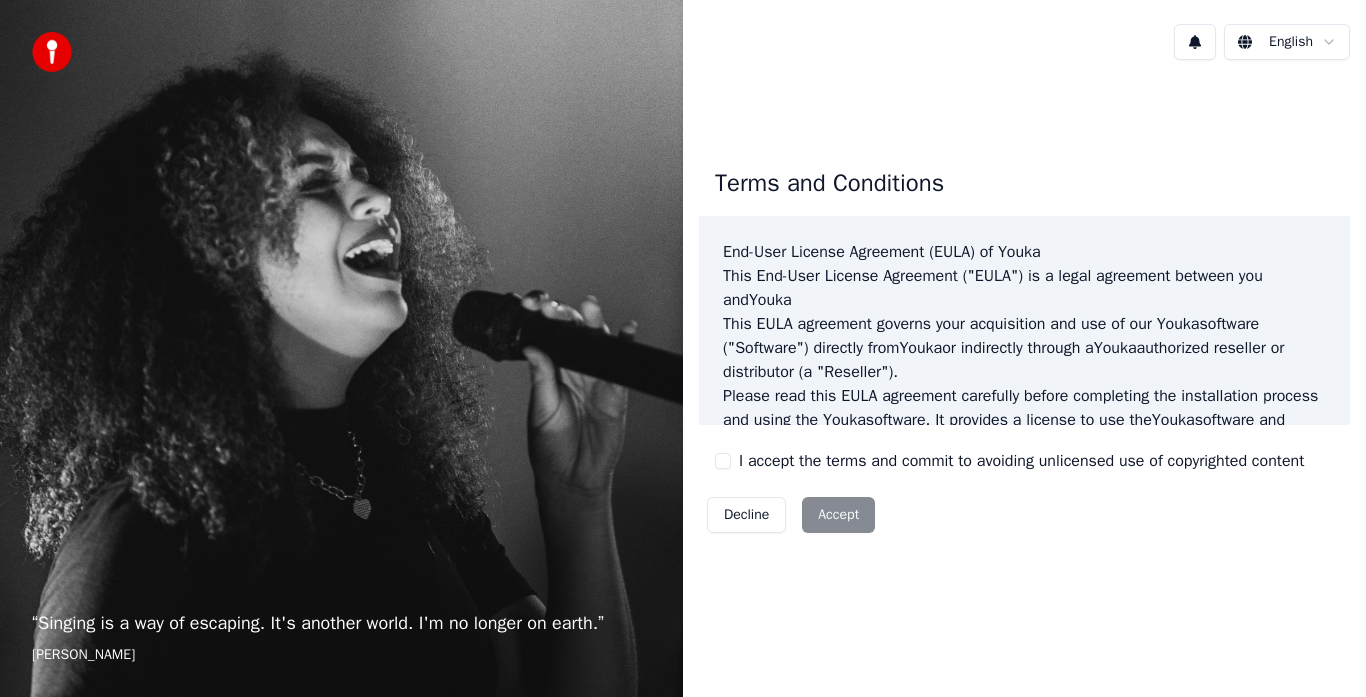 click on "I accept the terms and commit to avoiding unlicensed use of copyrighted content" at bounding box center (723, 461) 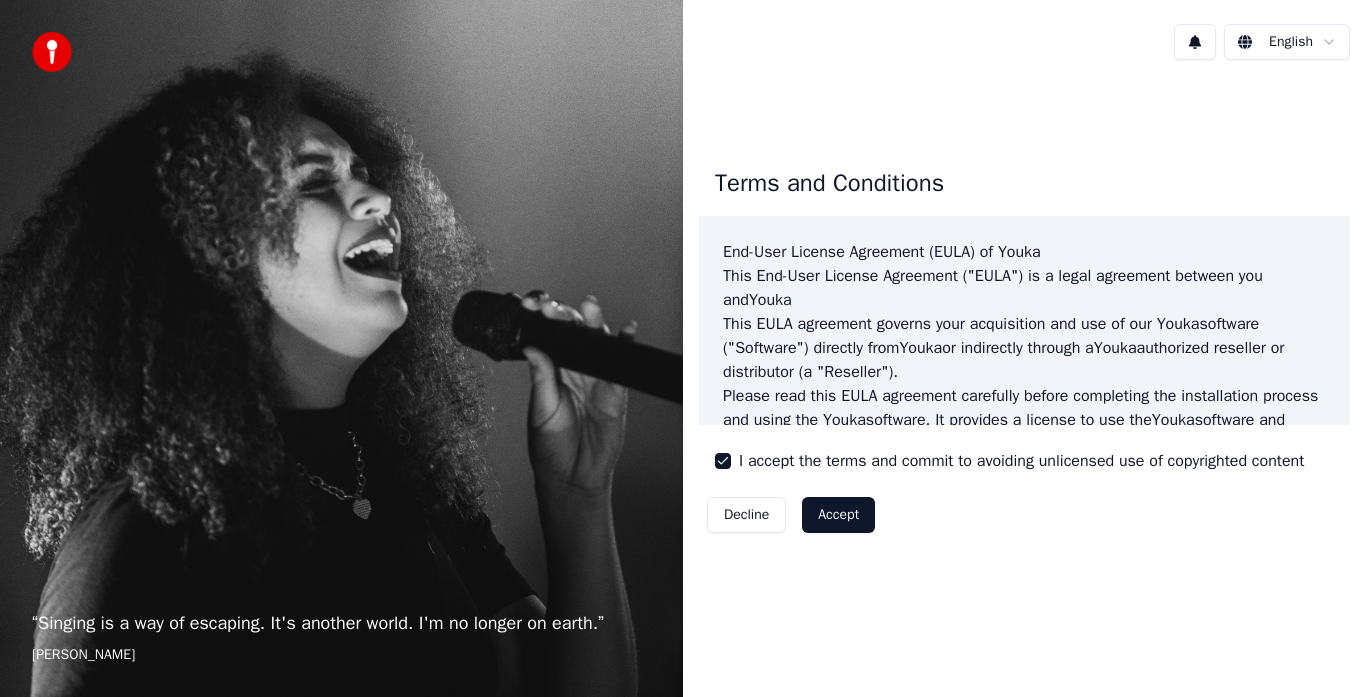 click on "Accept" at bounding box center [838, 515] 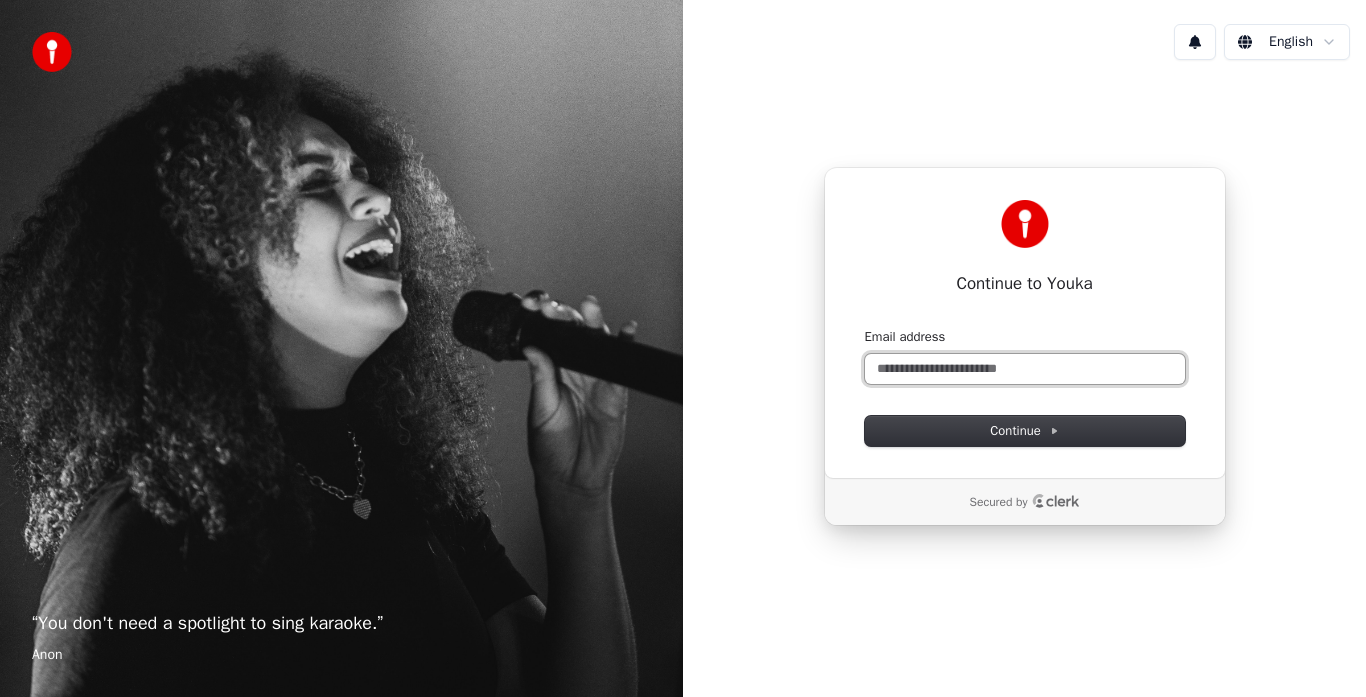 click on "Email address" at bounding box center (1025, 369) 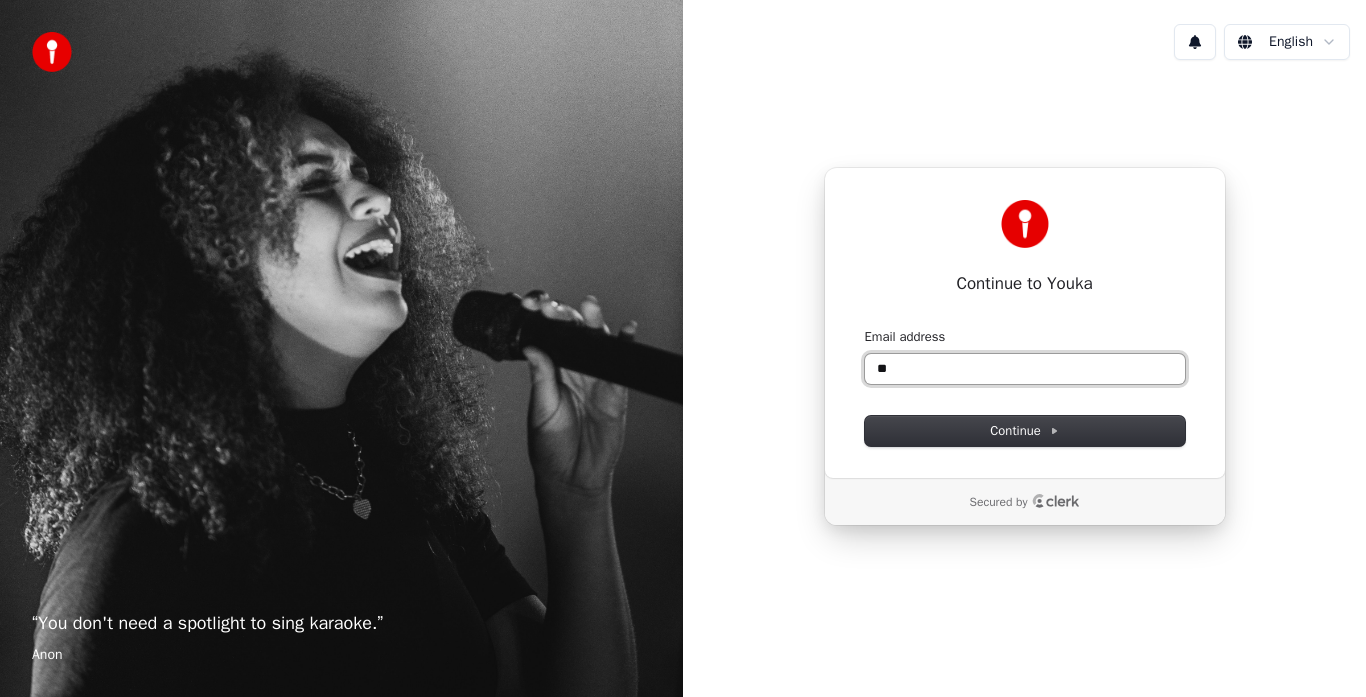 type on "*" 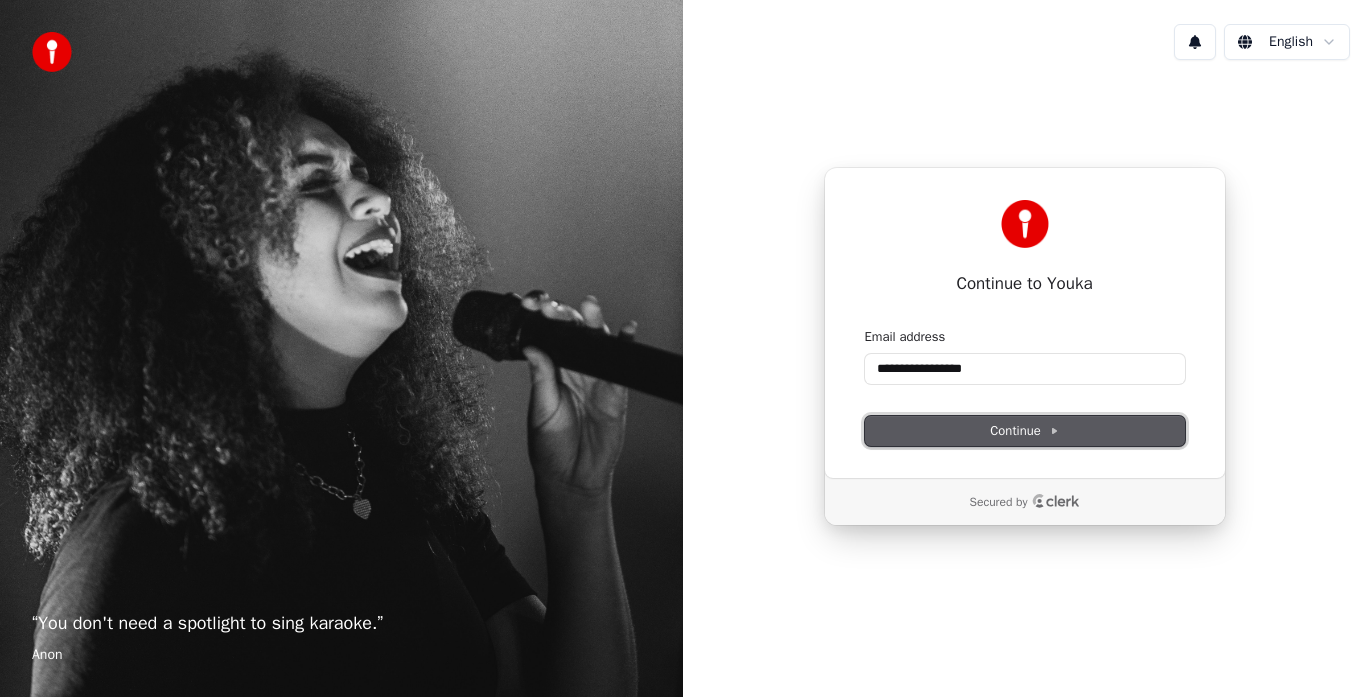 click on "Continue" at bounding box center (1024, 431) 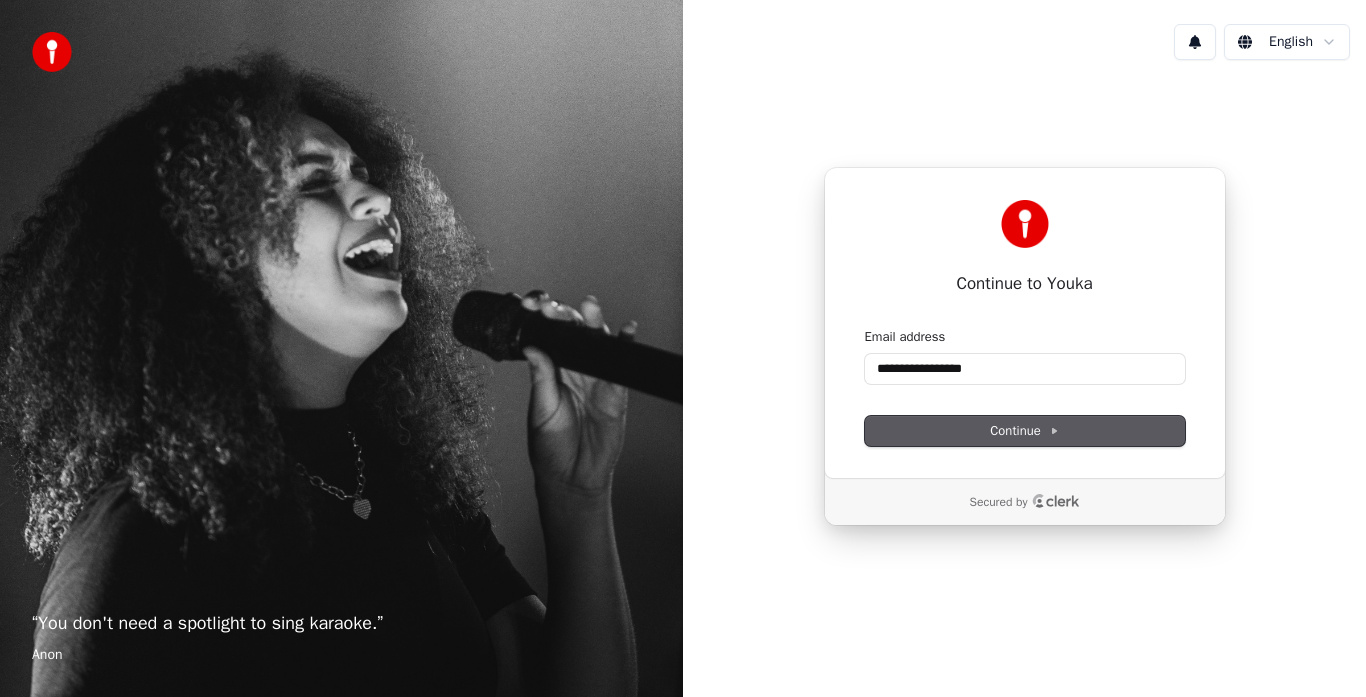 type on "**********" 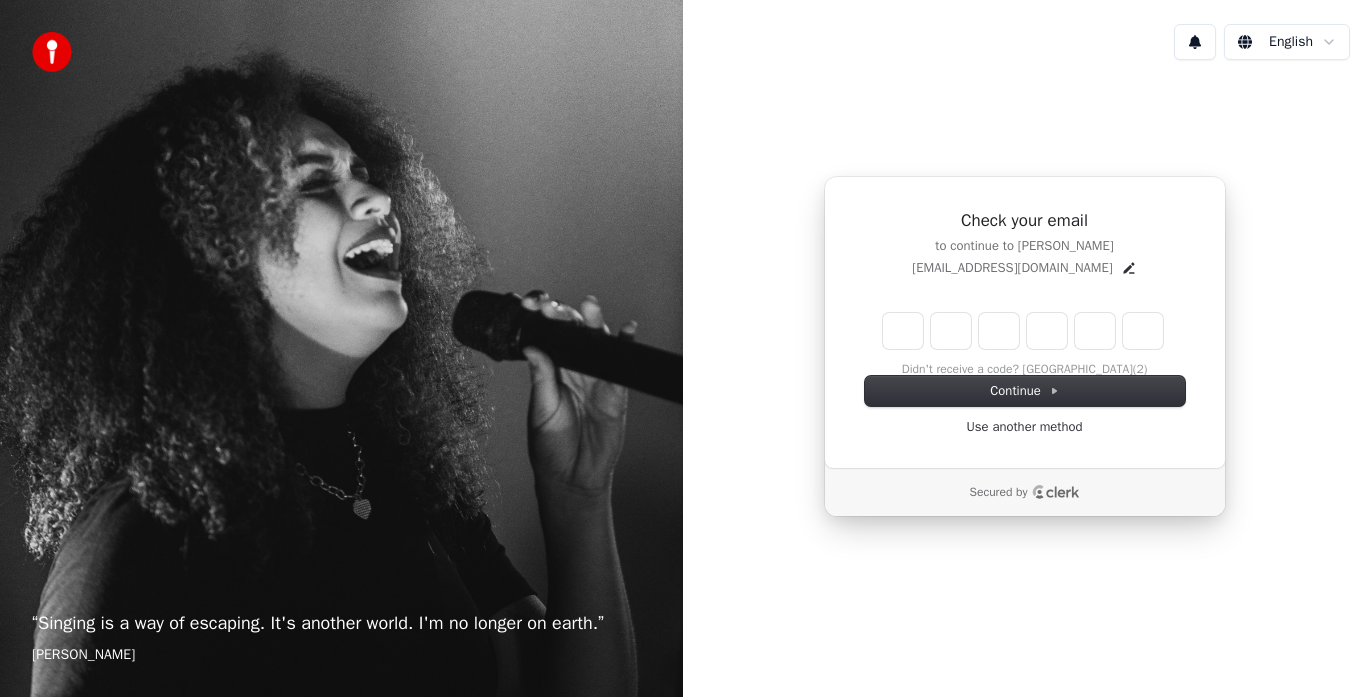 type on "******" 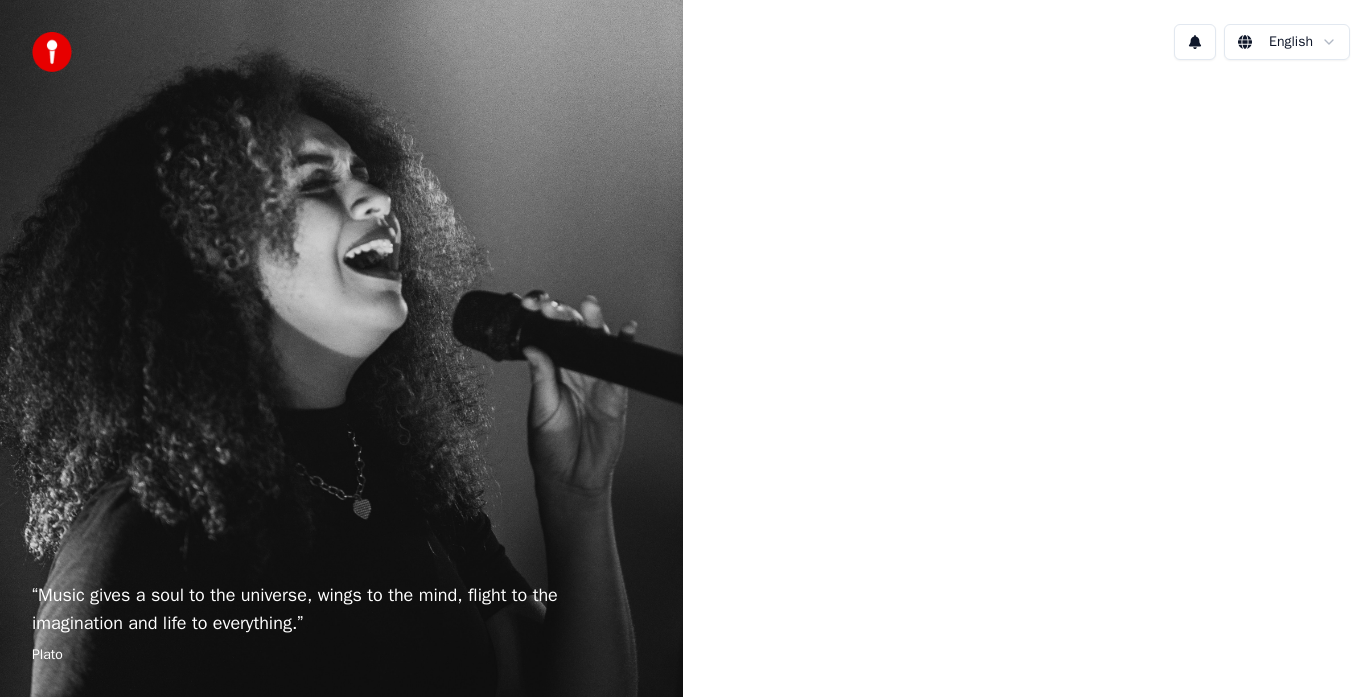 scroll, scrollTop: 0, scrollLeft: 0, axis: both 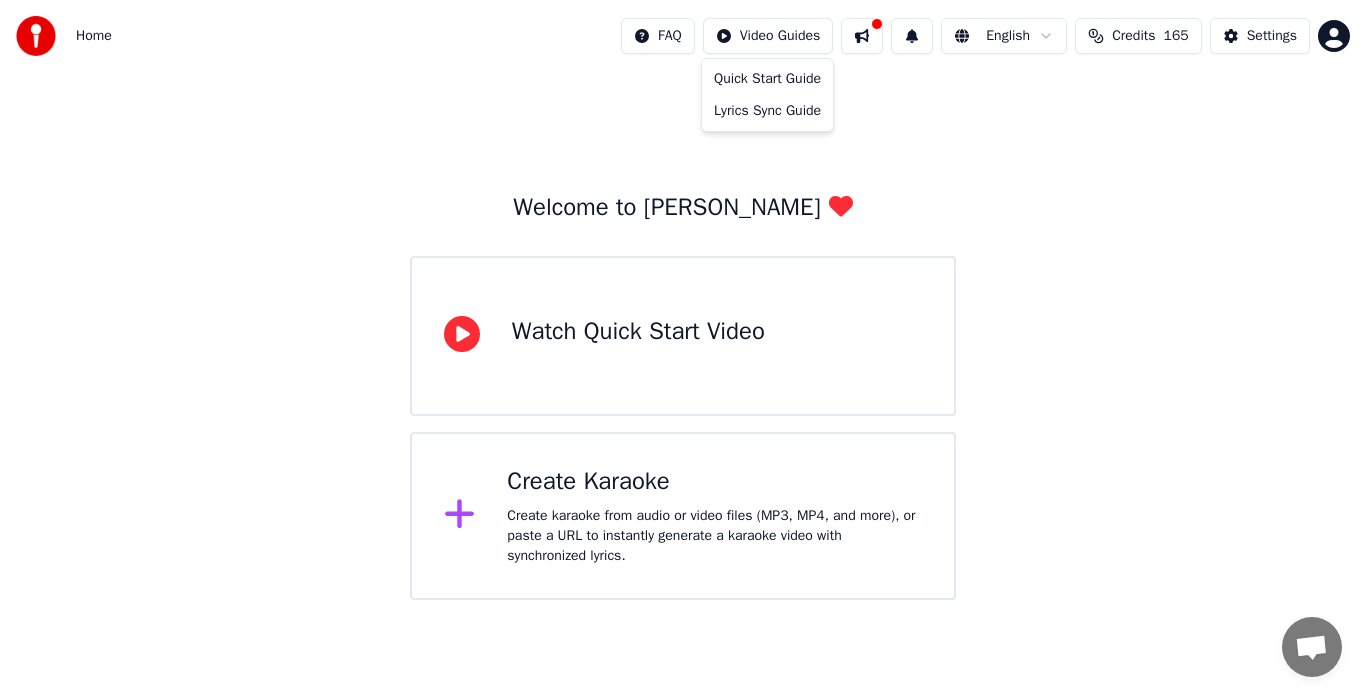 click on "Home FAQ Video Guides English Credits 165 Settings Welcome to Youka Watch Quick Start Video Create Karaoke Create karaoke from audio or video files (MP3, MP4, and more), or paste a URL to instantly generate a karaoke video with synchronized lyrics. Quick Start Guide Lyrics Sync Guide" at bounding box center (683, 300) 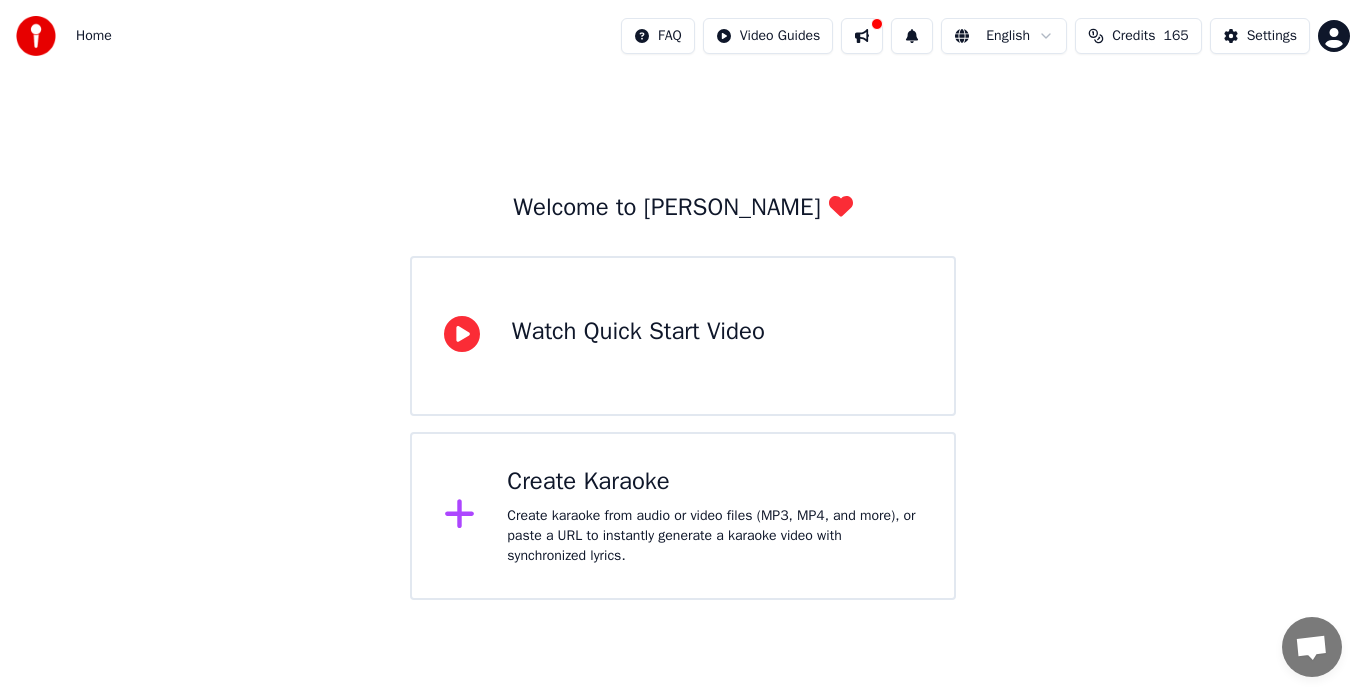 click at bounding box center [862, 36] 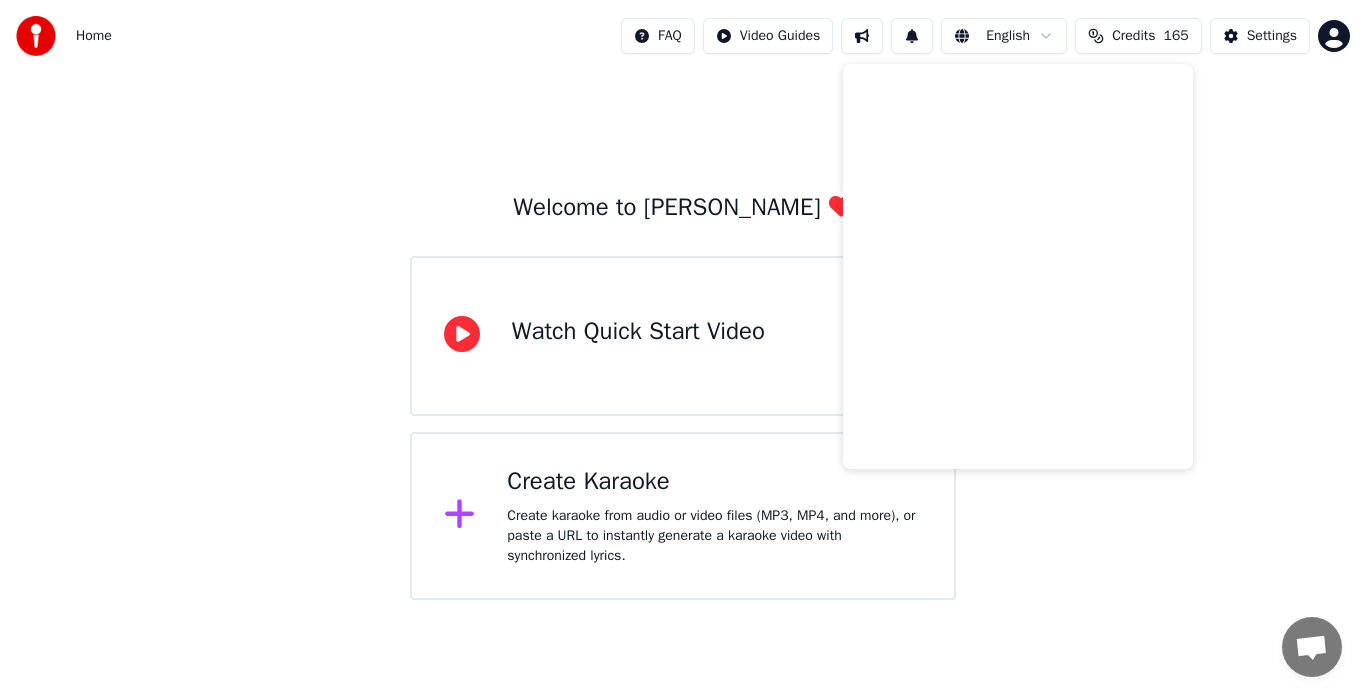 click at bounding box center (862, 36) 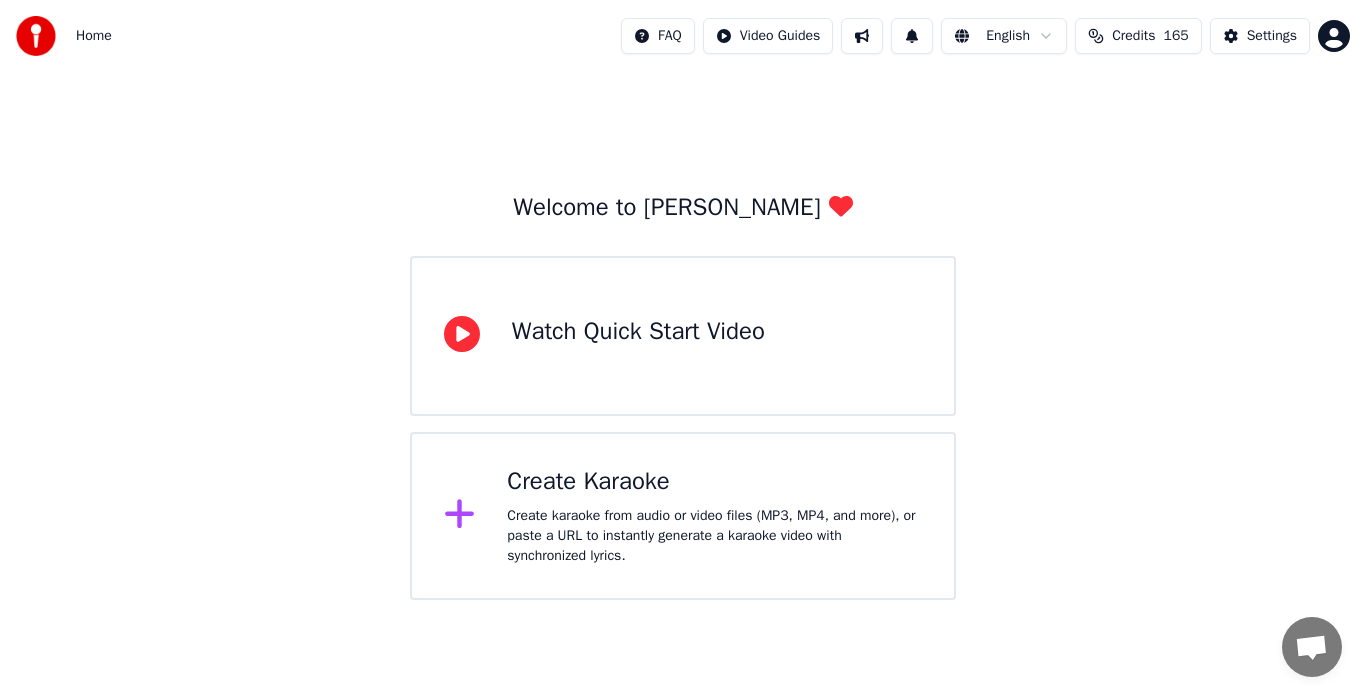 click at bounding box center [862, 36] 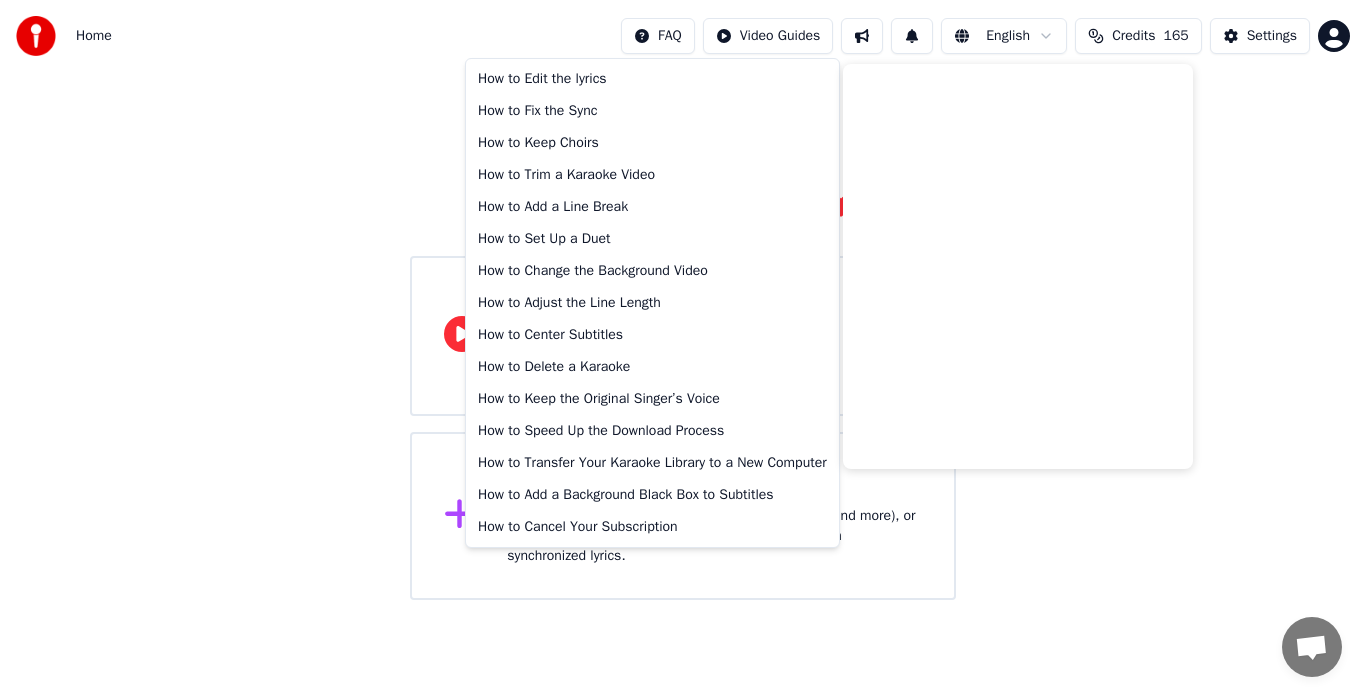 click on "Home FAQ Video Guides English Credits 165 Settings Welcome to Youka Watch Quick Start Video Create Karaoke Create karaoke from audio or video files (MP3, MP4, and more), or paste a URL to instantly generate a karaoke video with synchronized lyrics. How to Edit the lyrics How to Fix the Sync How to Keep Choirs How to Trim a Karaoke Video How to Add a Line Break How to Set Up a Duet How to Change the Background Video How to Adjust the Line Length How to Center Subtitles How to Delete a Karaoke How to Keep the Original Singer’s Voice How to Speed Up the Download Process How to Transfer Your Karaoke Library to a New Computer How to Add a Background Black Box to Subtitles How to Cancel Your Subscription" at bounding box center [683, 300] 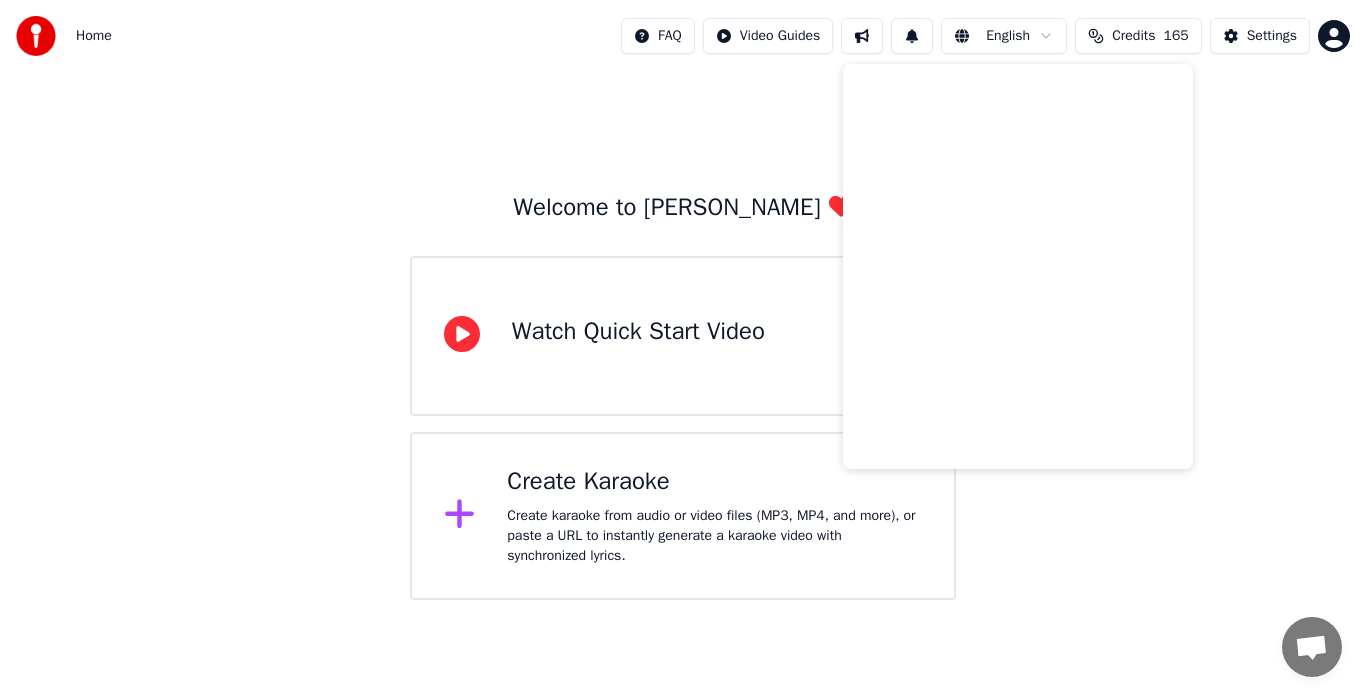 click on "Home FAQ Video Guides English Credits 165 Settings Welcome to Youka Watch Quick Start Video Create Karaoke Create karaoke from audio or video files (MP3, MP4, and more), or paste a URL to instantly generate a karaoke video with synchronized lyrics." at bounding box center (683, 300) 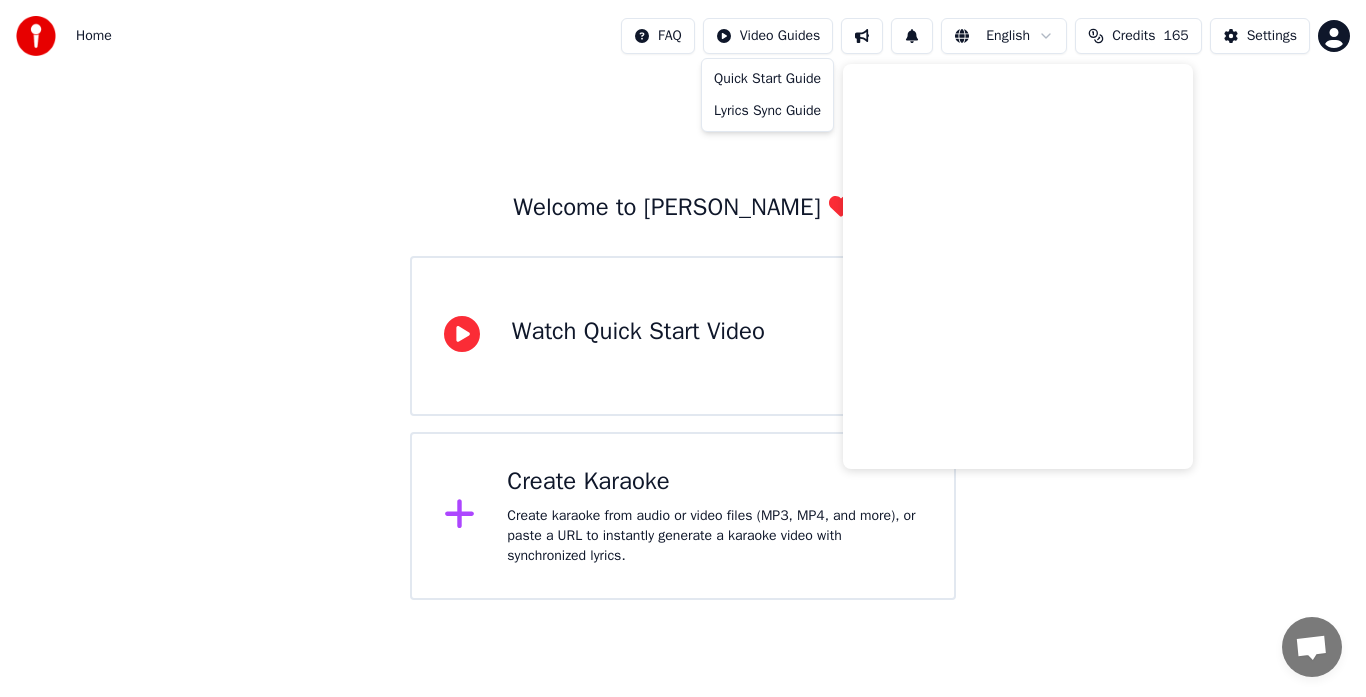 click on "Home FAQ Video Guides English Credits 165 Settings Welcome to Youka Watch Quick Start Video Create Karaoke Create karaoke from audio or video files (MP3, MP4, and more), or paste a URL to instantly generate a karaoke video with synchronized lyrics. Quick Start Guide Lyrics Sync Guide" at bounding box center (683, 300) 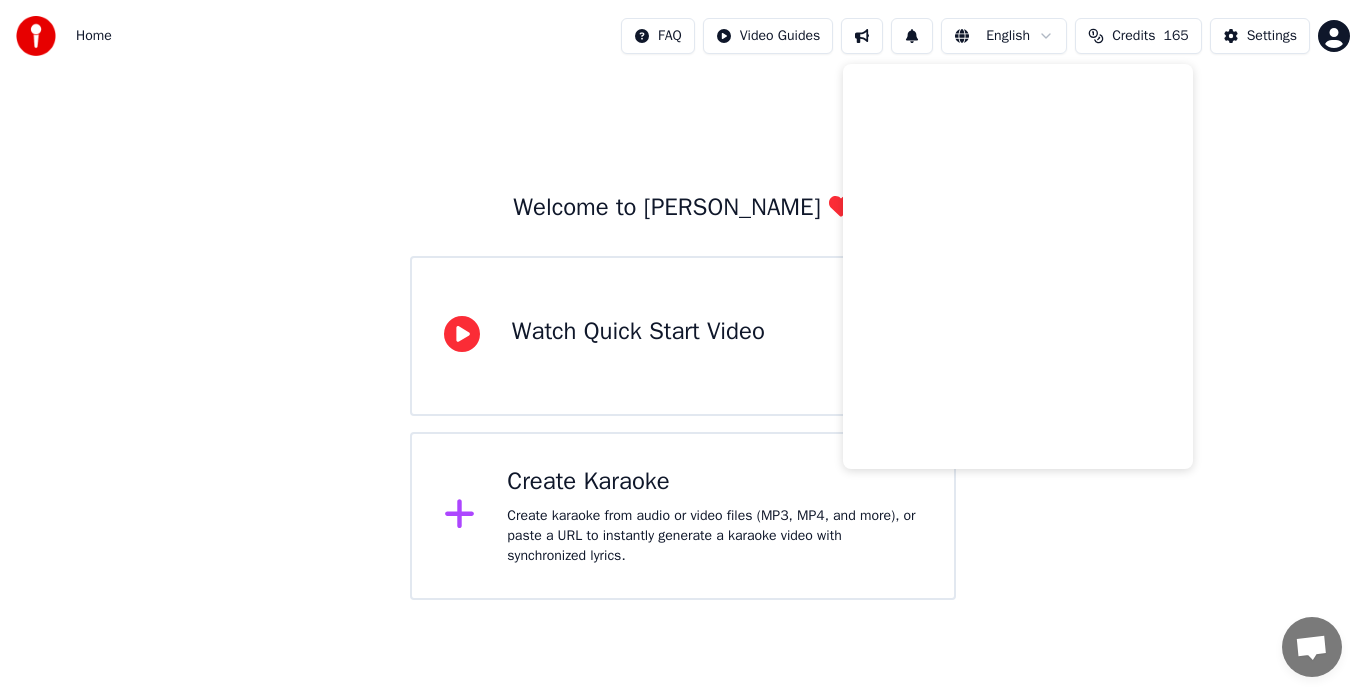 click on "Credits" at bounding box center (1133, 36) 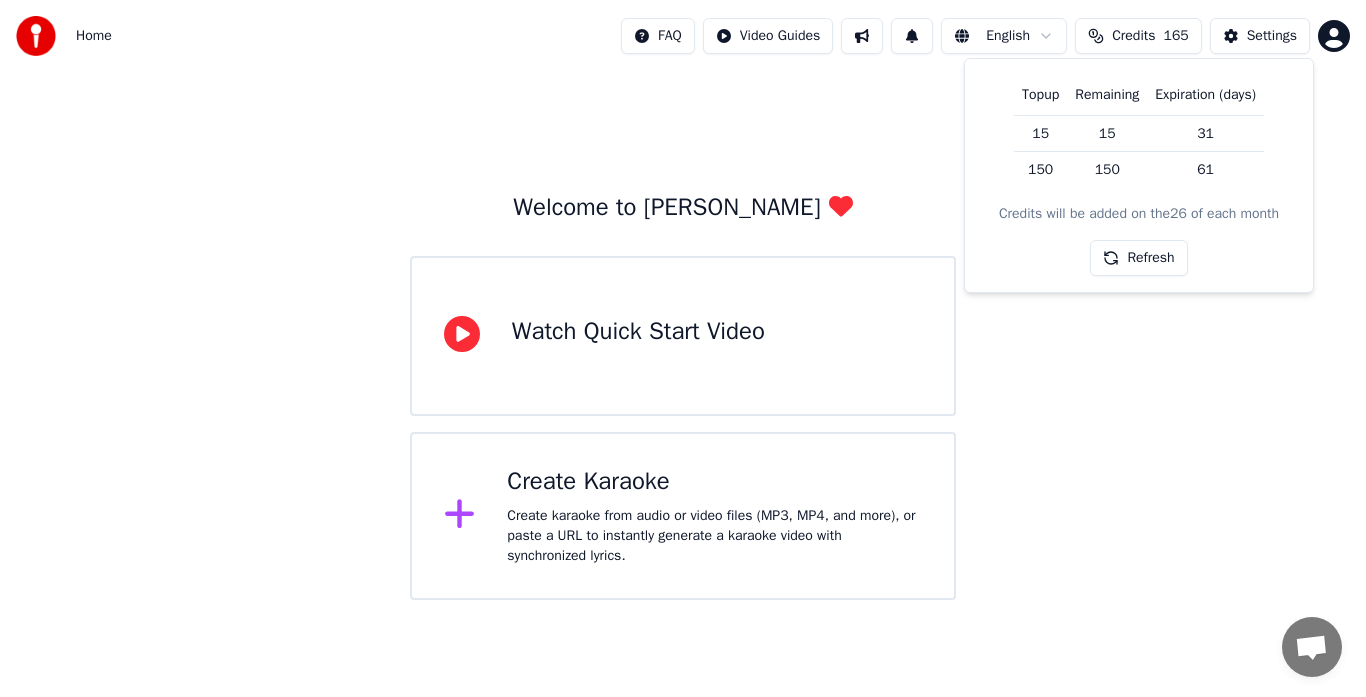 click on "Credits" at bounding box center (1133, 36) 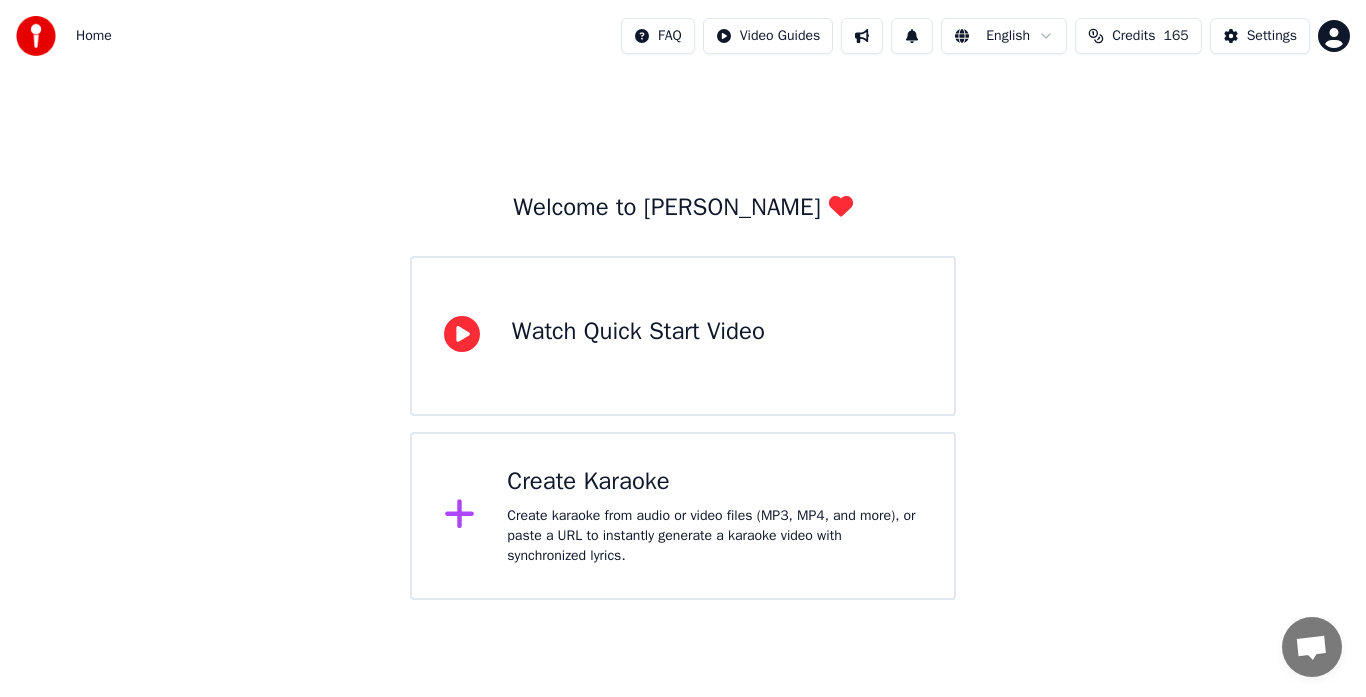 click on "Home" at bounding box center [64, 36] 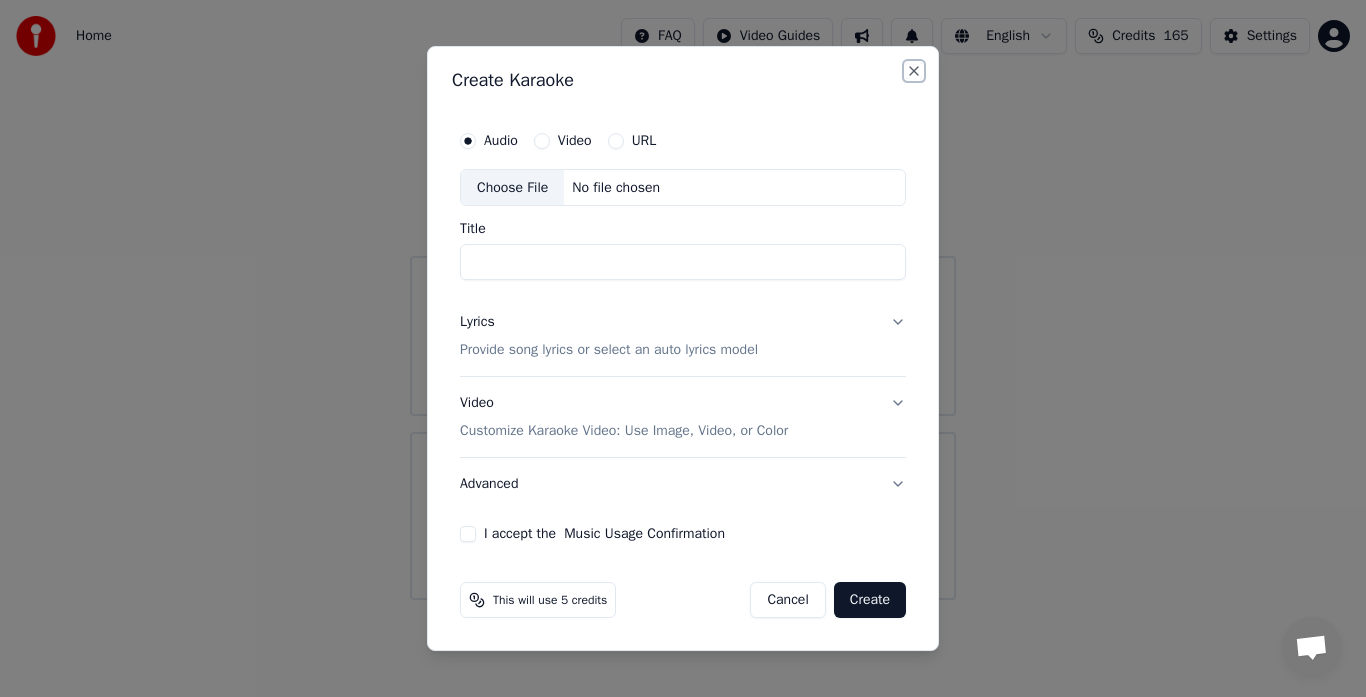 click on "Close" at bounding box center (914, 71) 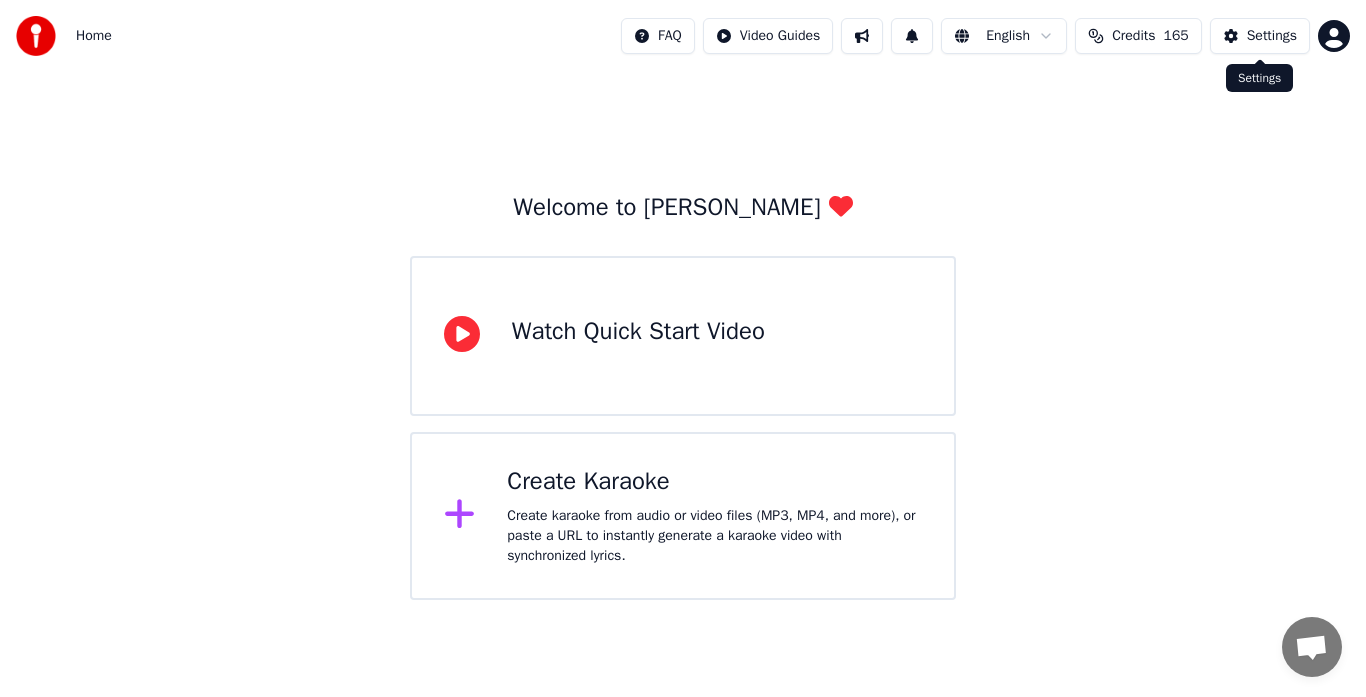 click on "Settings" at bounding box center (1260, 36) 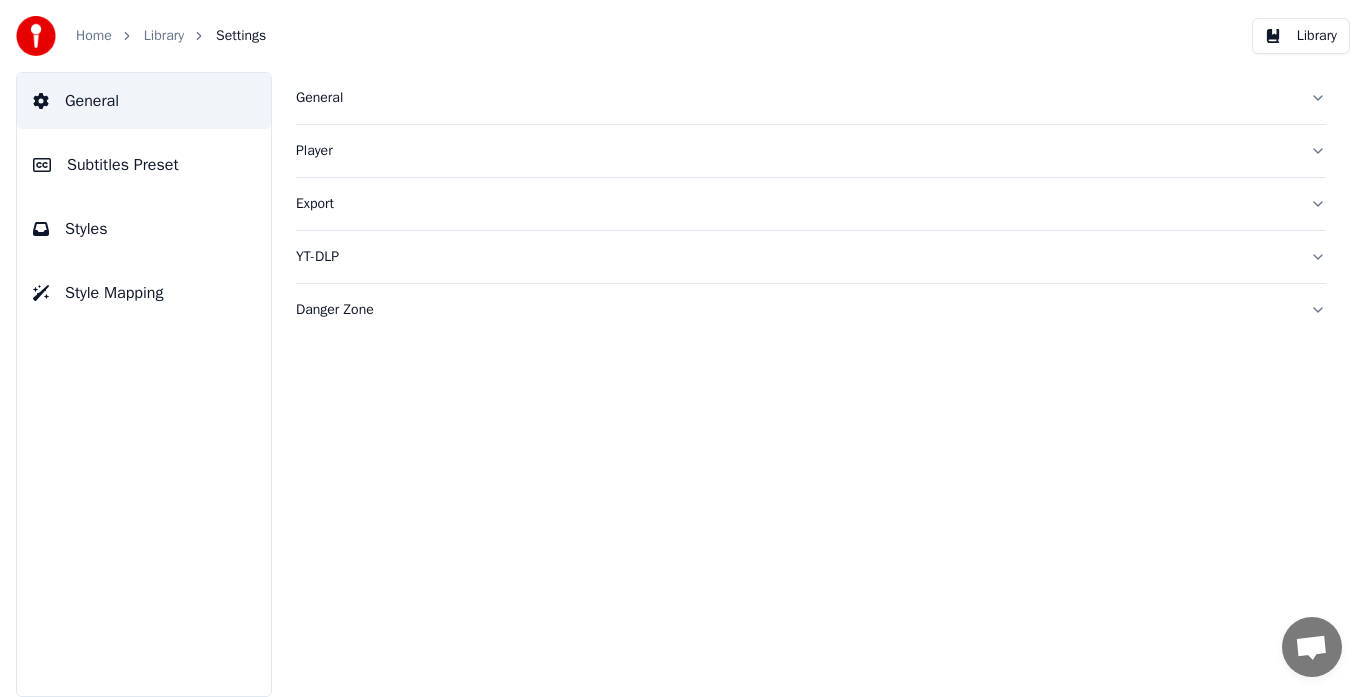 click on "Library" at bounding box center (164, 36) 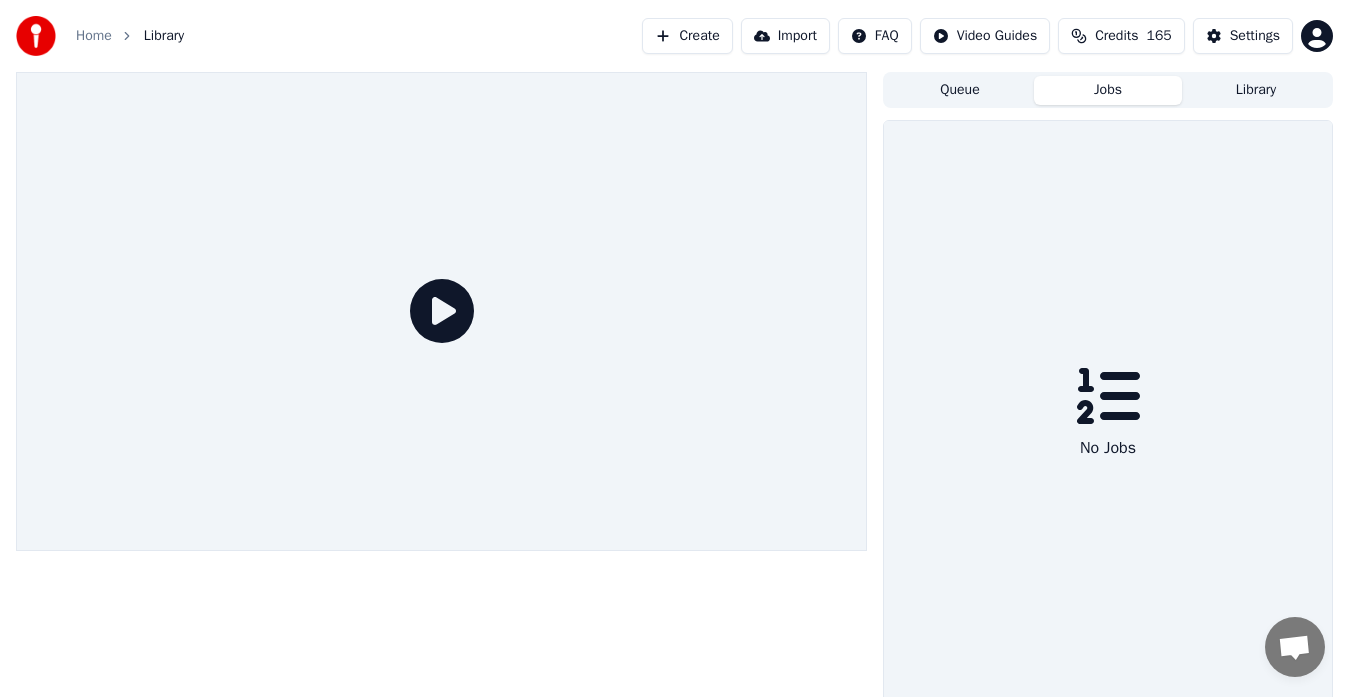 click on "Jobs" at bounding box center (1108, 90) 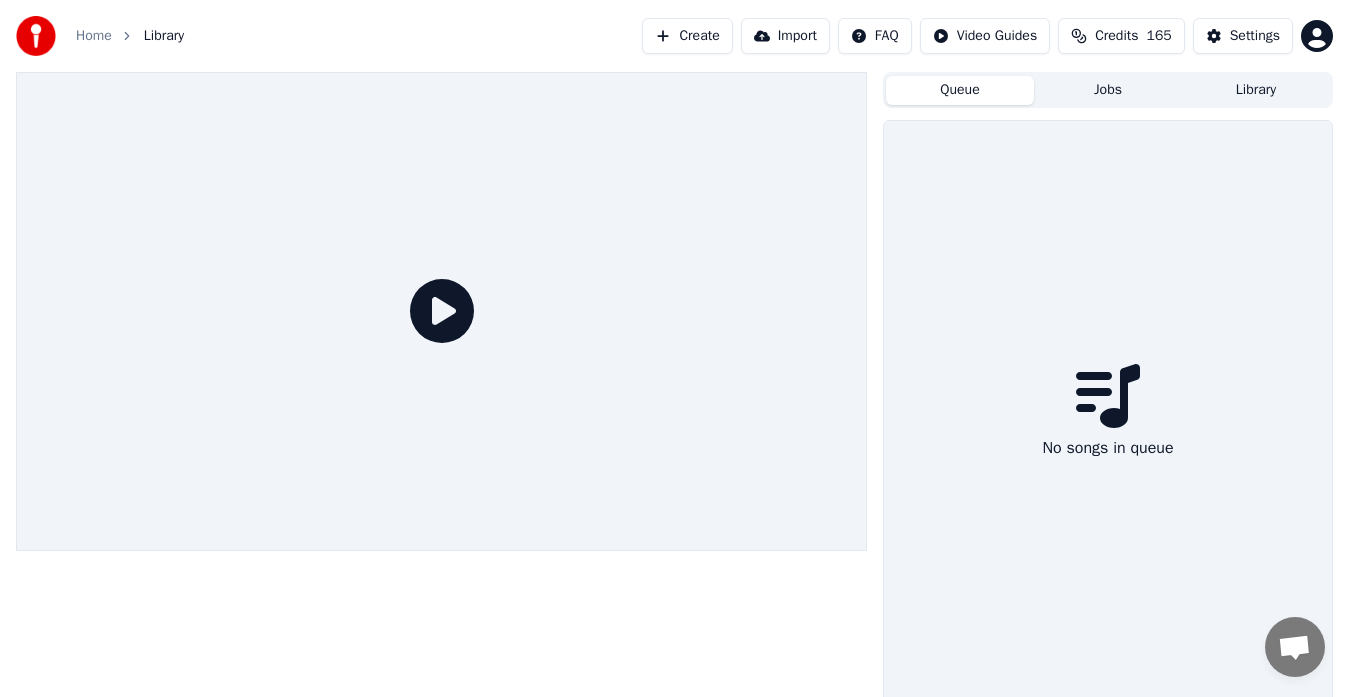 click on "Queue" at bounding box center [960, 90] 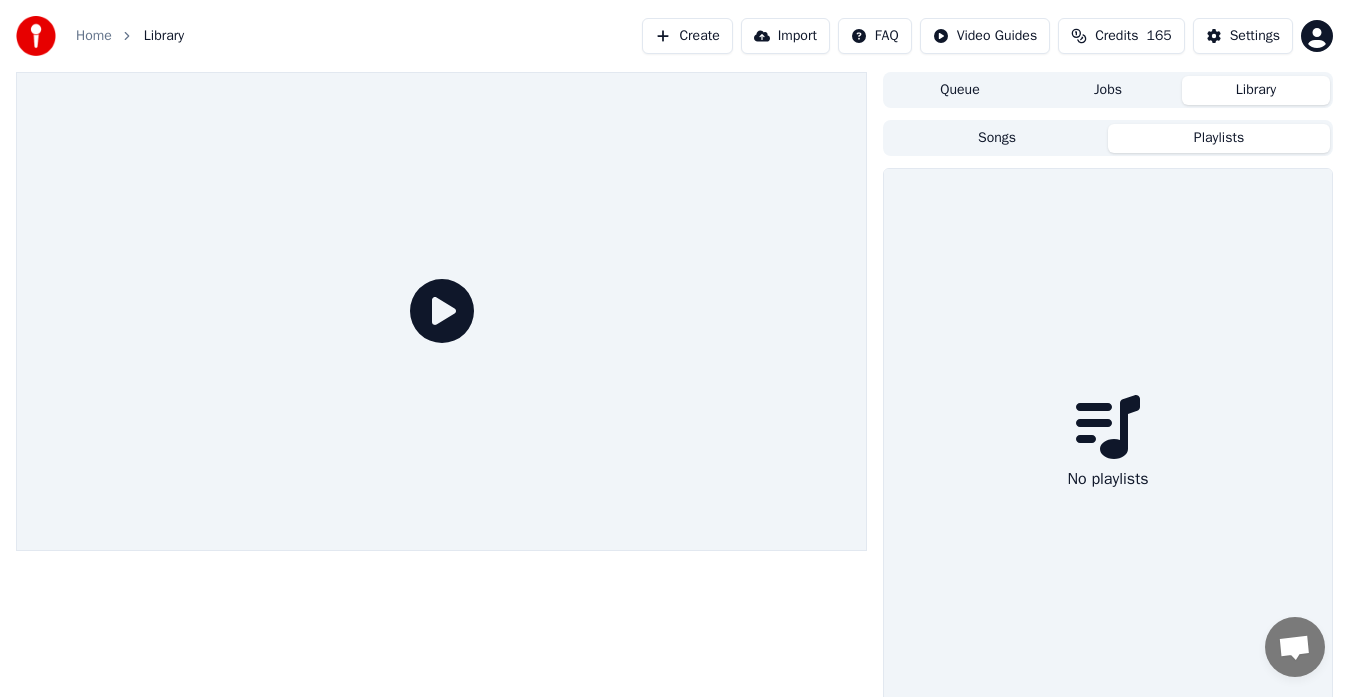 click on "Playlists" at bounding box center (1219, 138) 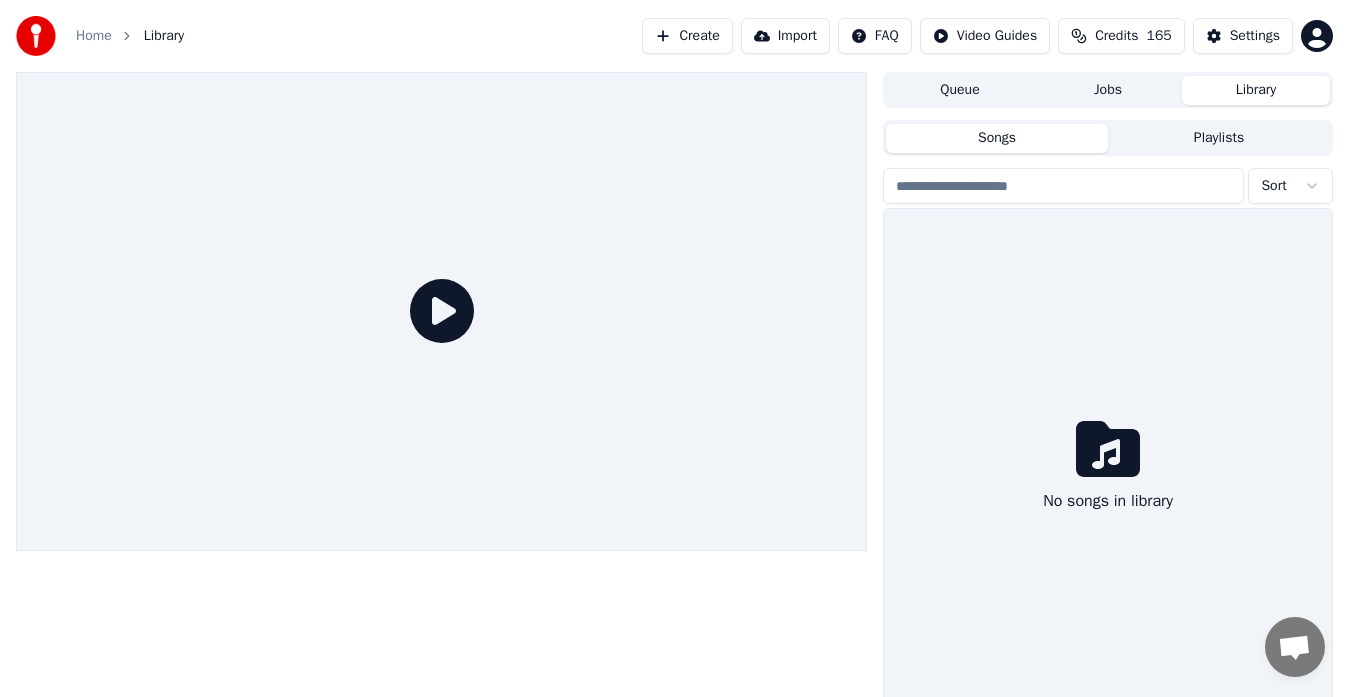 click on "Songs" at bounding box center (997, 138) 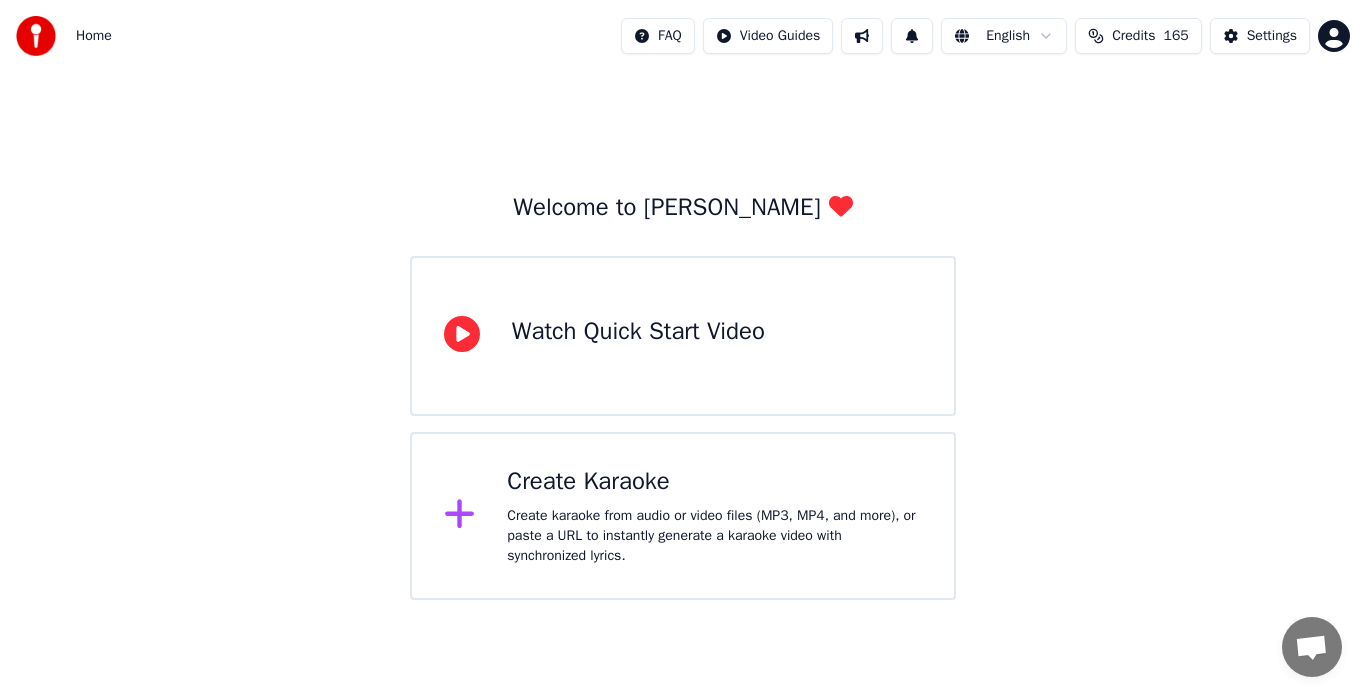click on "Home FAQ Video Guides English Credits 165 Settings Welcome to Youka Watch Quick Start Video Create Karaoke Create karaoke from audio or video files (MP3, MP4, and more), or paste a URL to instantly generate a karaoke video with synchronized lyrics." at bounding box center [683, 300] 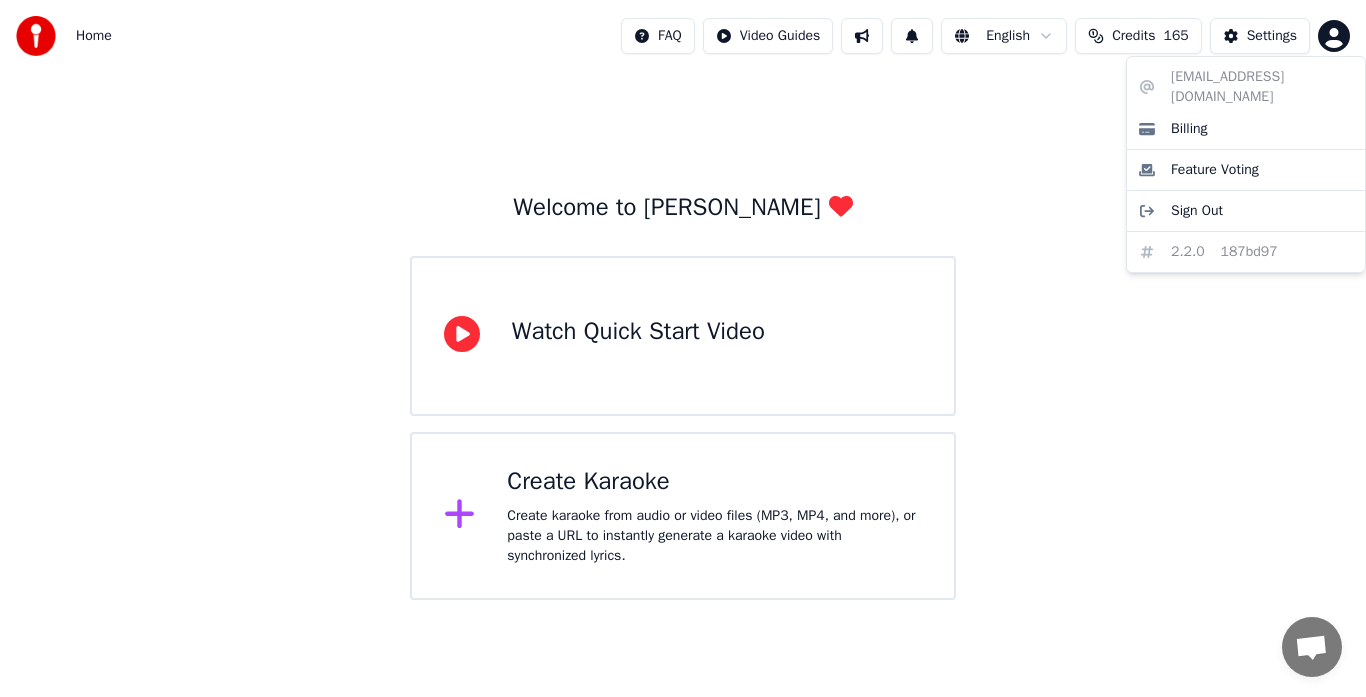 click on "Home FAQ Video Guides English Credits 165 Settings Welcome to Youka Watch Quick Start Video Create Karaoke Create karaoke from audio or video files (MP3, MP4, and more), or paste a URL to instantly generate a karaoke video with synchronized lyrics. [EMAIL_ADDRESS][DOMAIN_NAME] Billing Feature Voting Sign Out 2.2.0 187bd97" at bounding box center [683, 300] 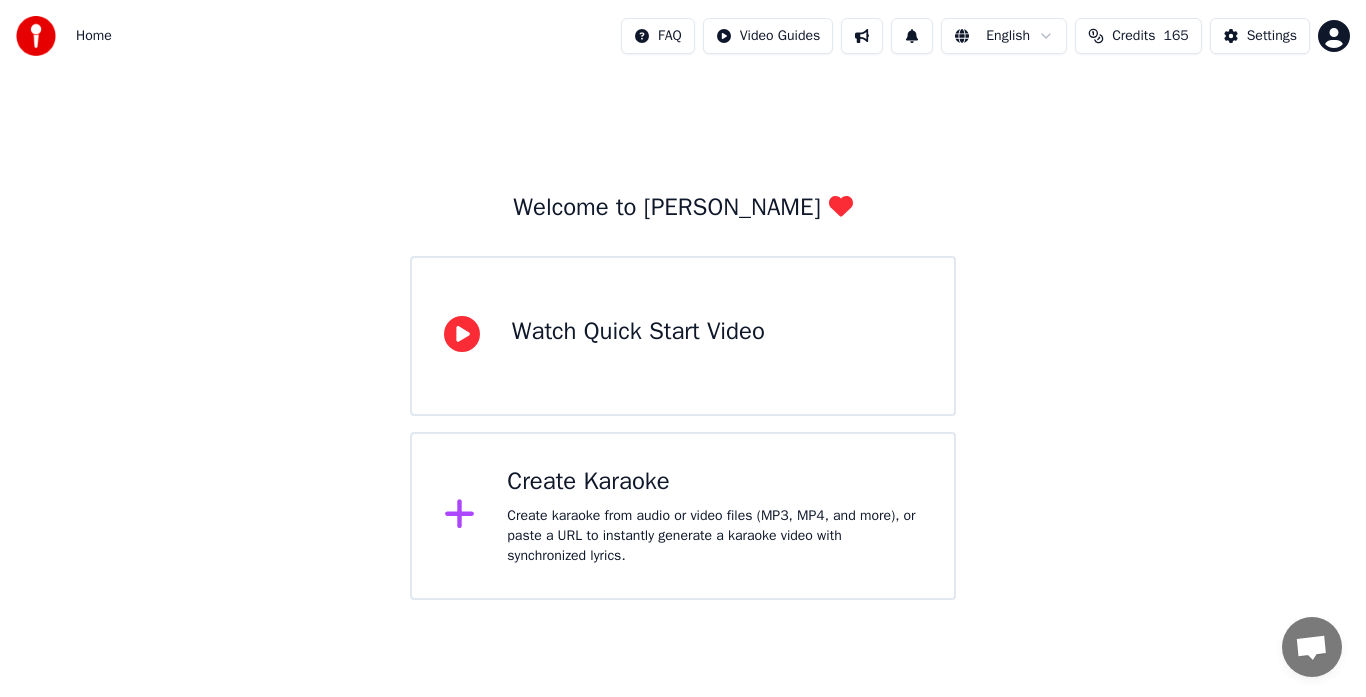 click on "Create Karaoke Create karaoke from audio or video files (MP3, MP4, and more), or paste a URL to instantly generate a karaoke video with synchronized lyrics." at bounding box center (714, 516) 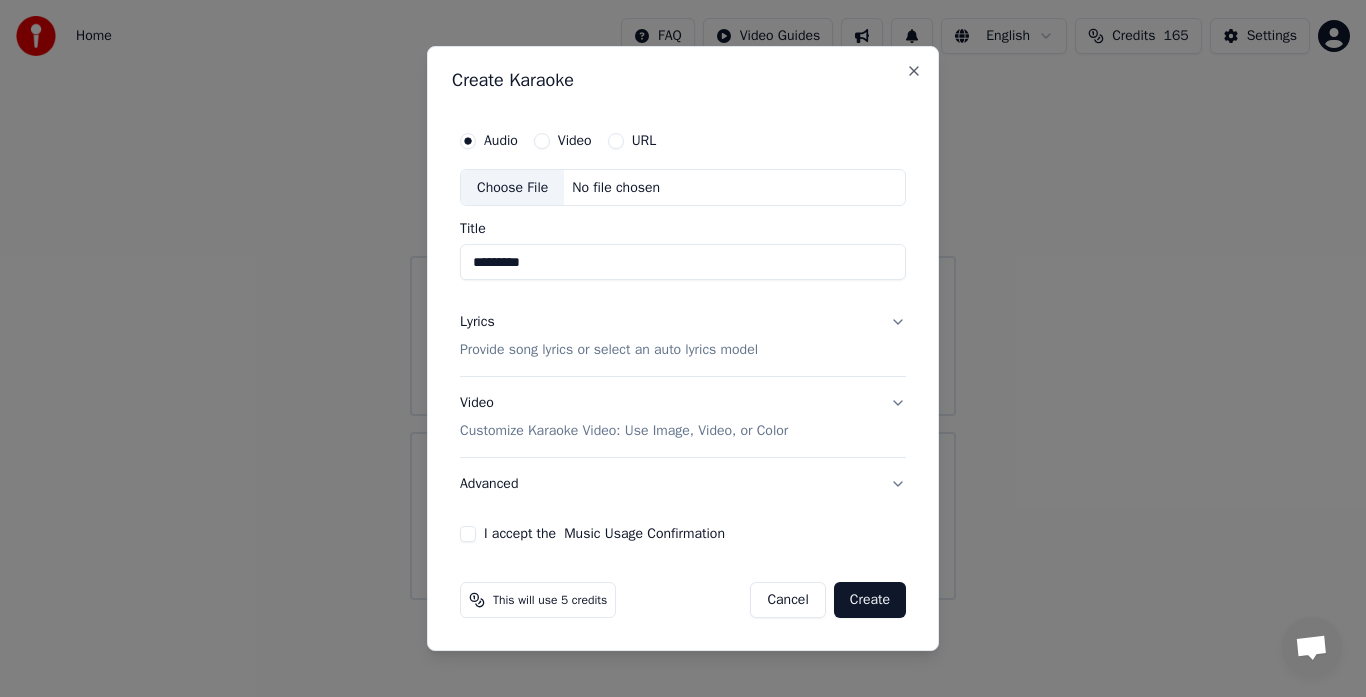 type on "*********" 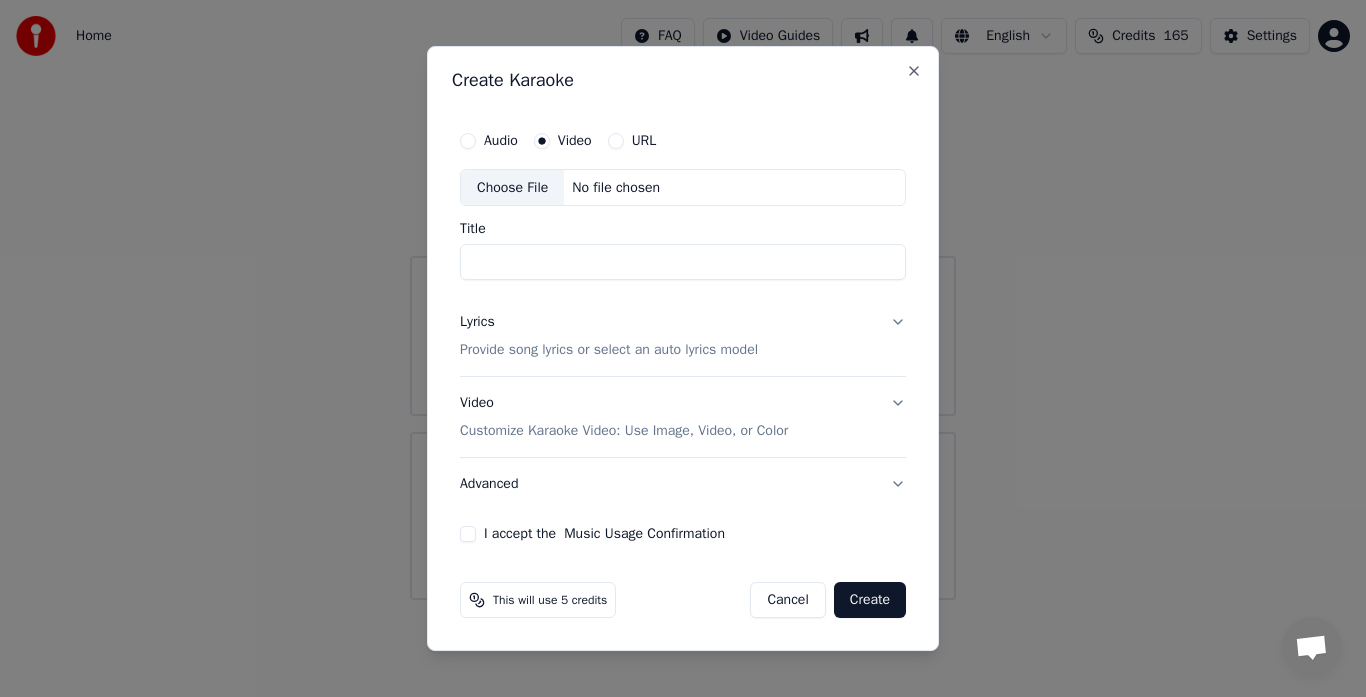 click on "Choose File" at bounding box center (512, 188) 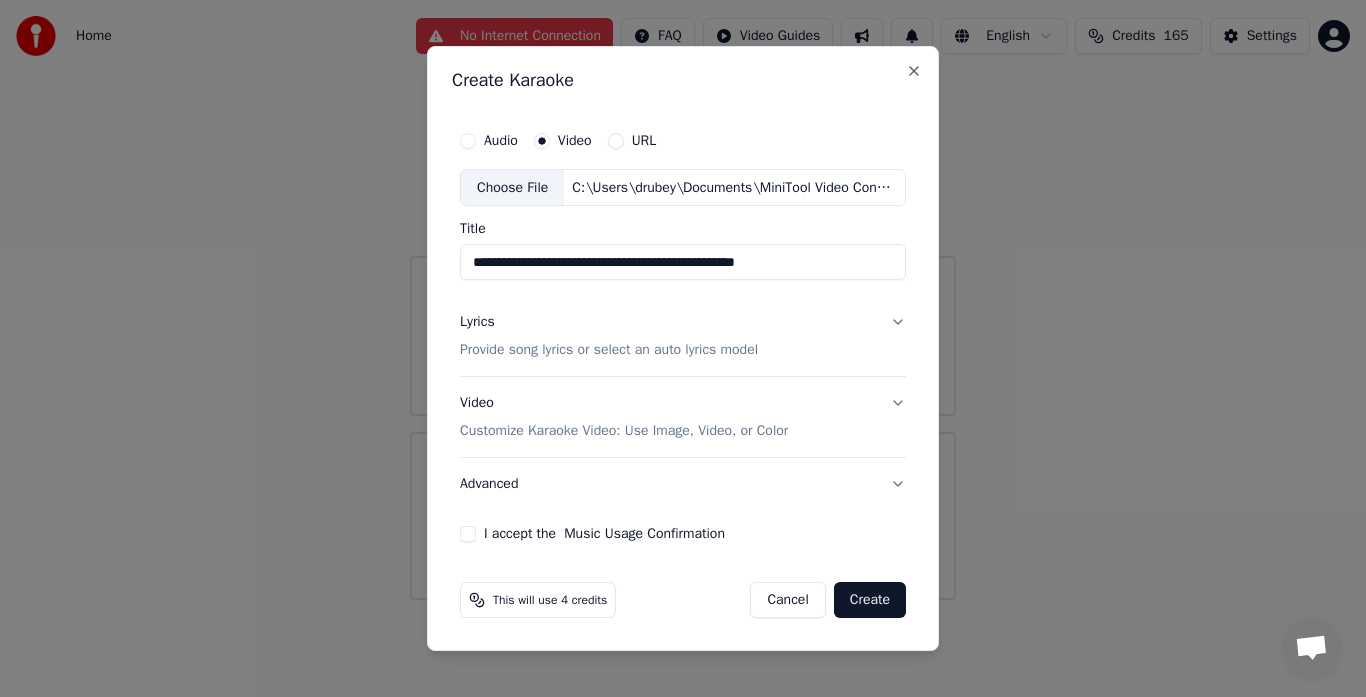 click on "**********" at bounding box center (683, 263) 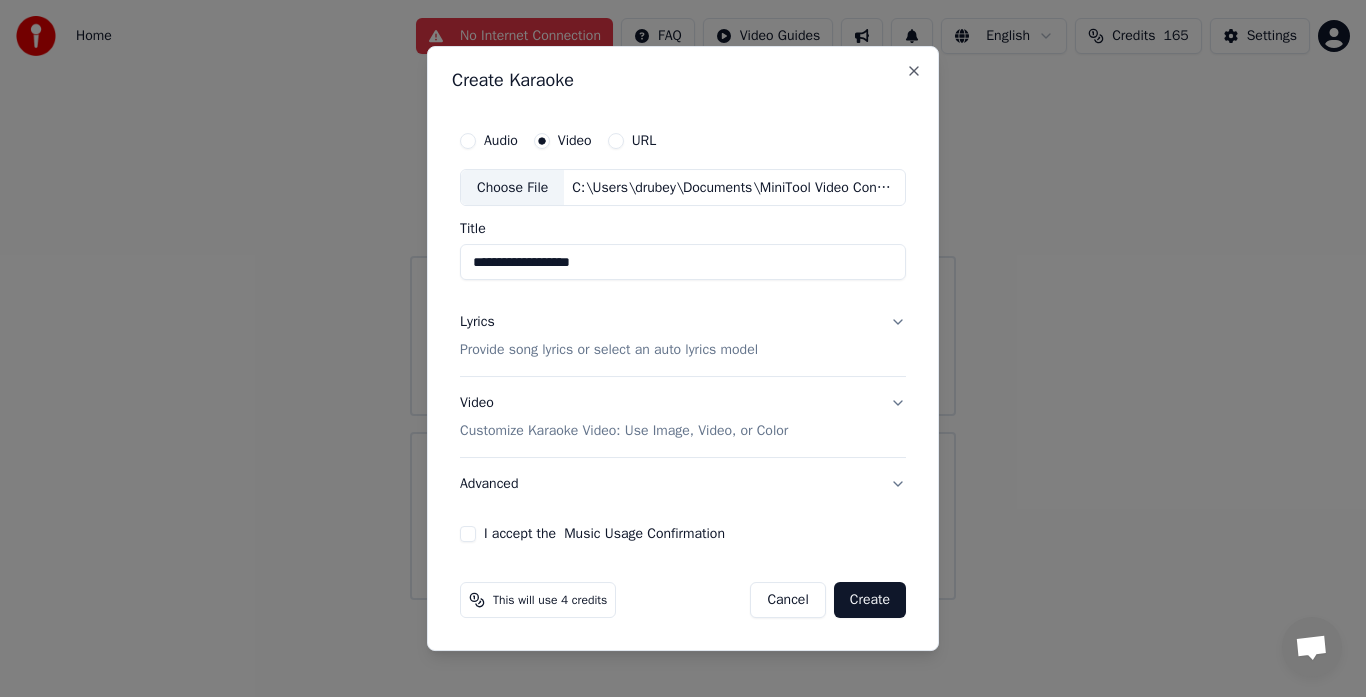 type on "**********" 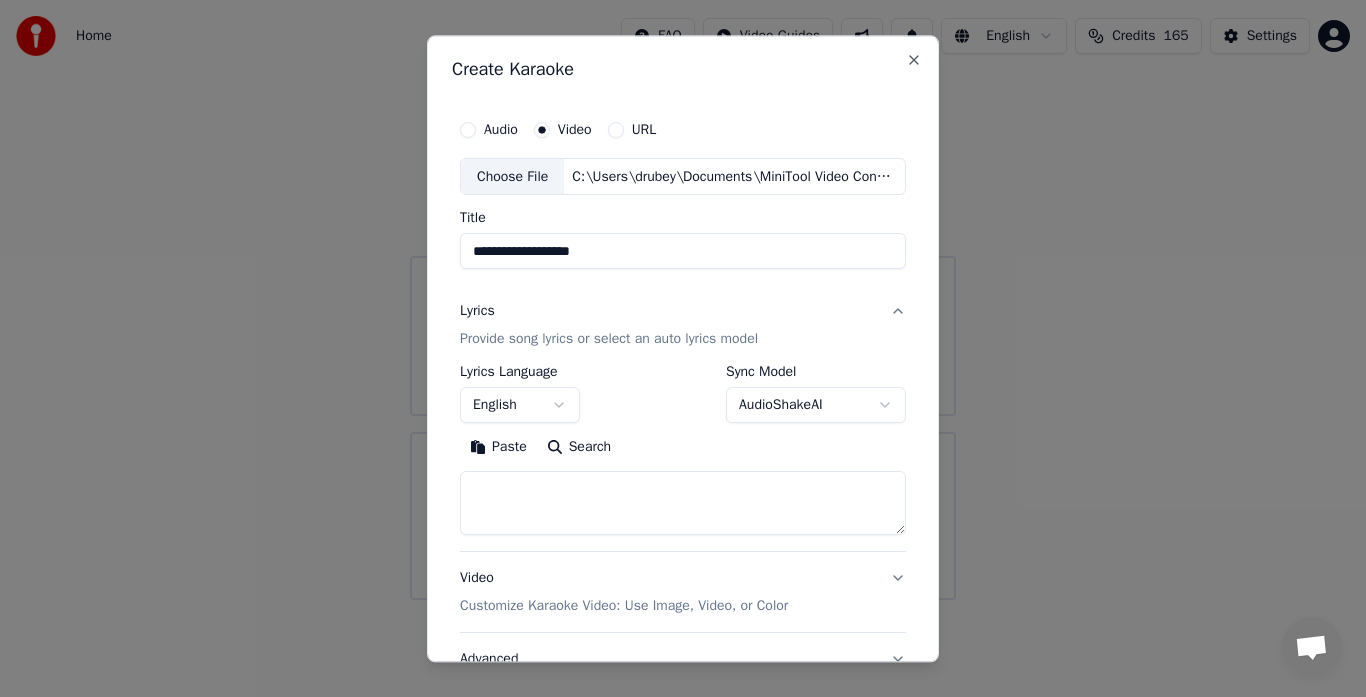 click on "**********" at bounding box center [683, 348] 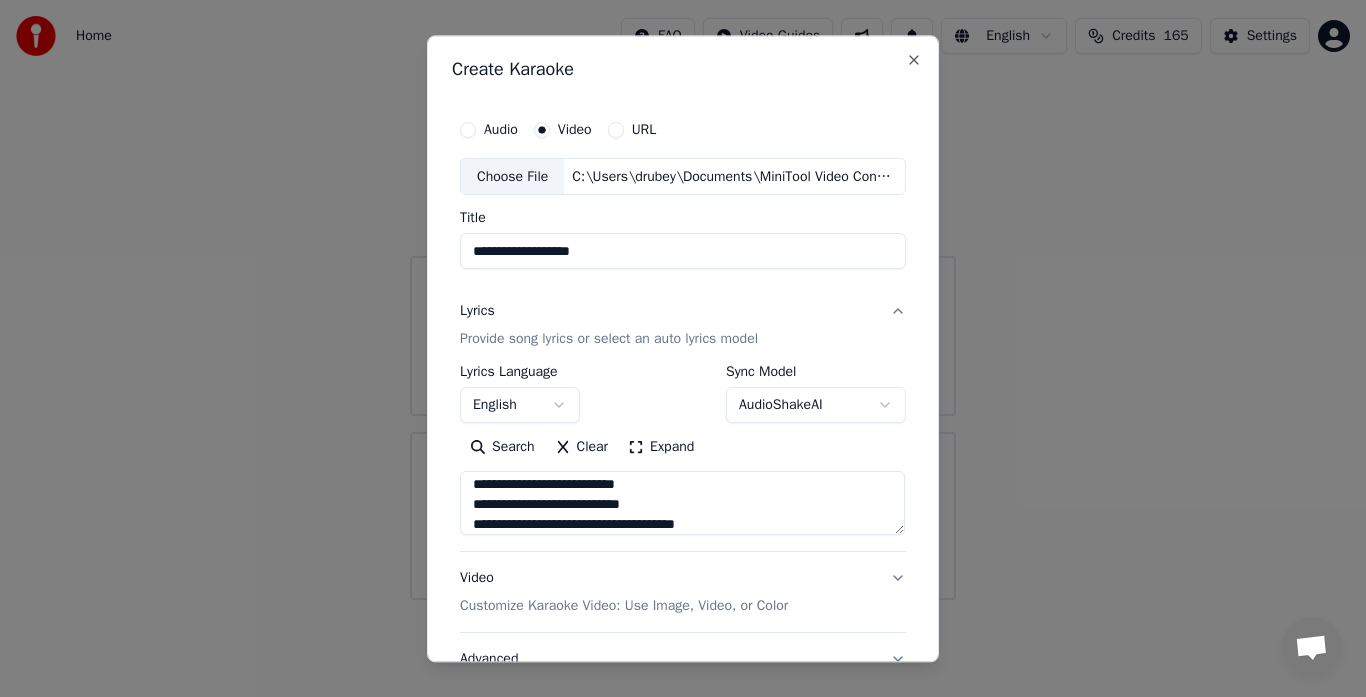 scroll, scrollTop: 793, scrollLeft: 0, axis: vertical 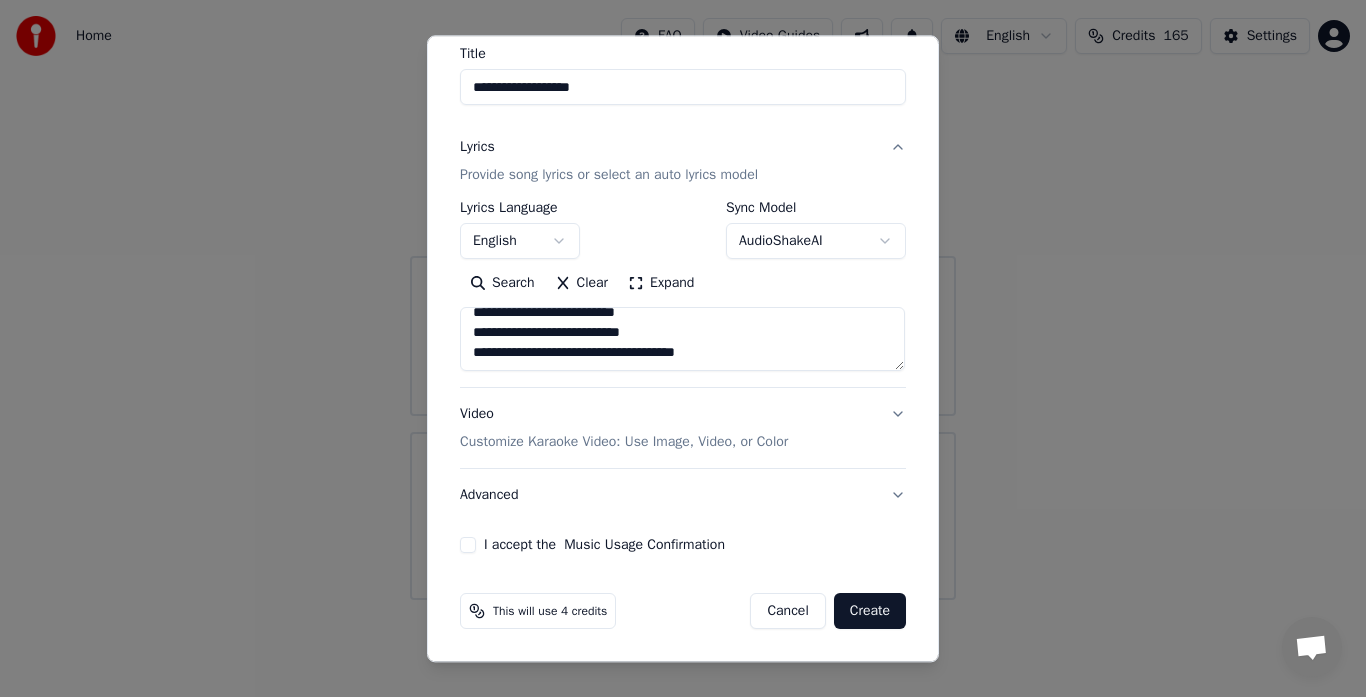 type on "**********" 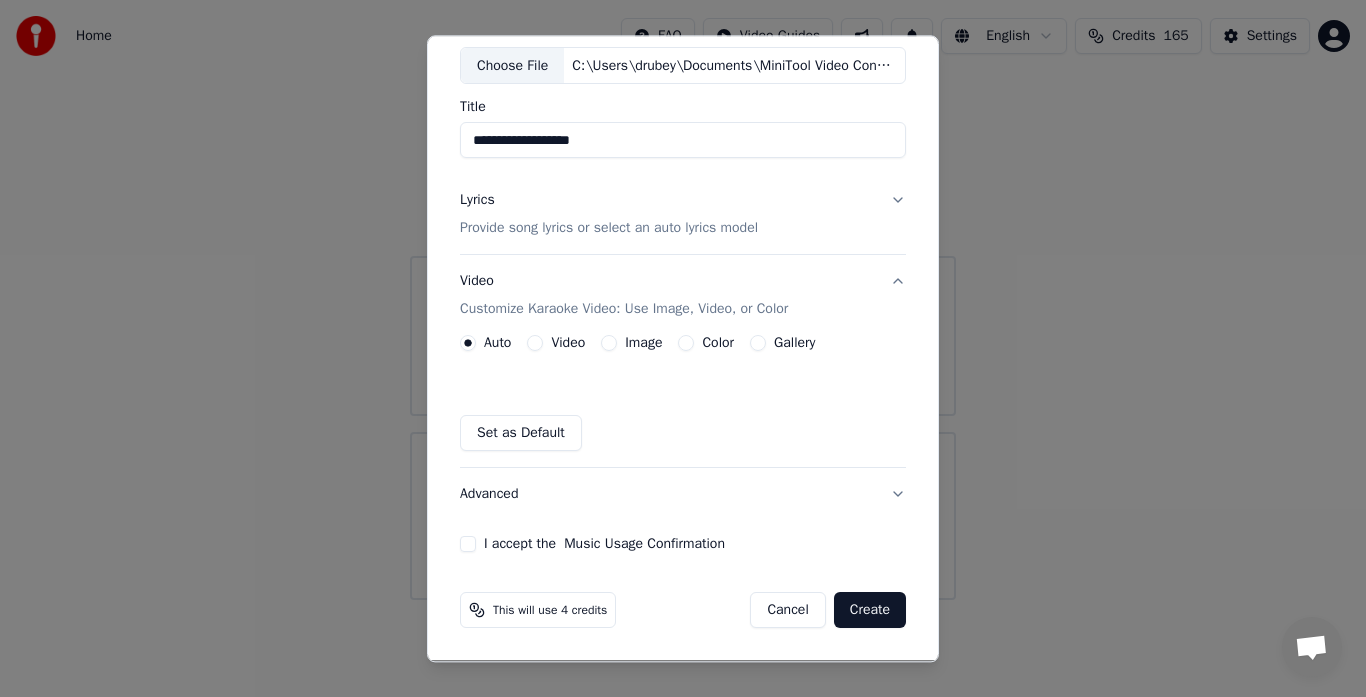 scroll, scrollTop: 111, scrollLeft: 0, axis: vertical 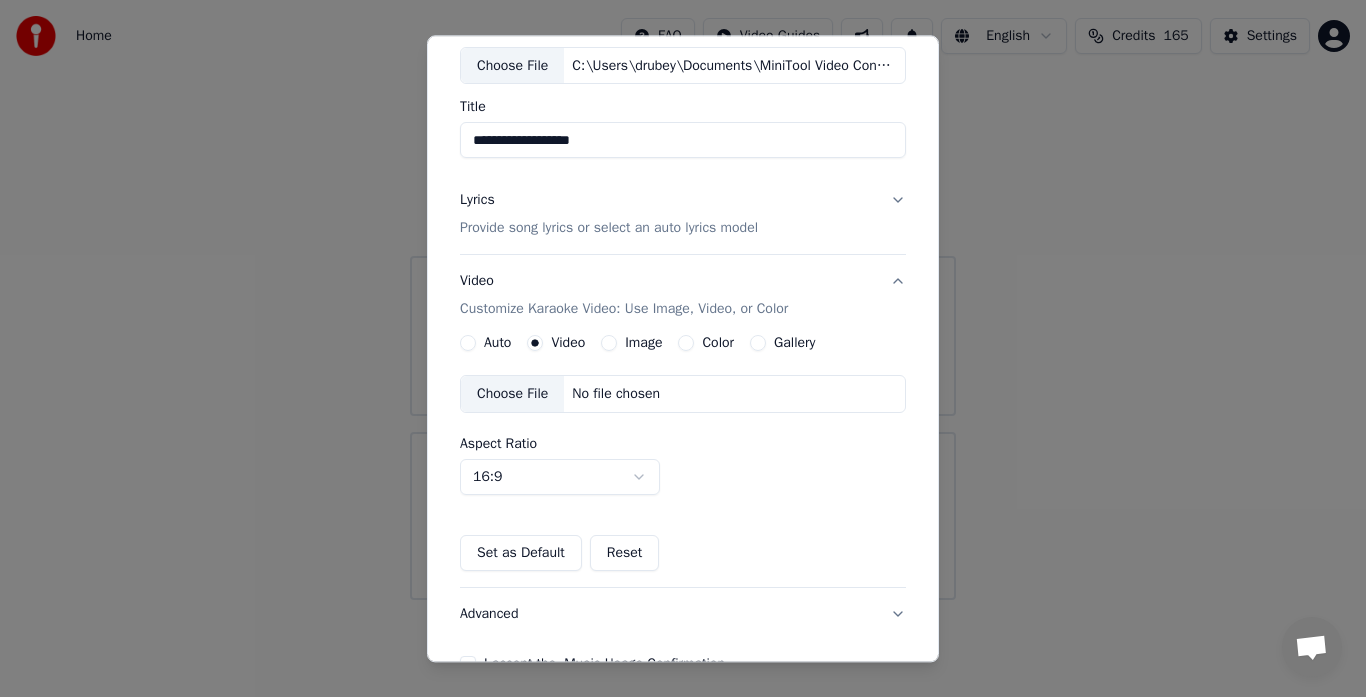 click on "Choose File" at bounding box center (512, 395) 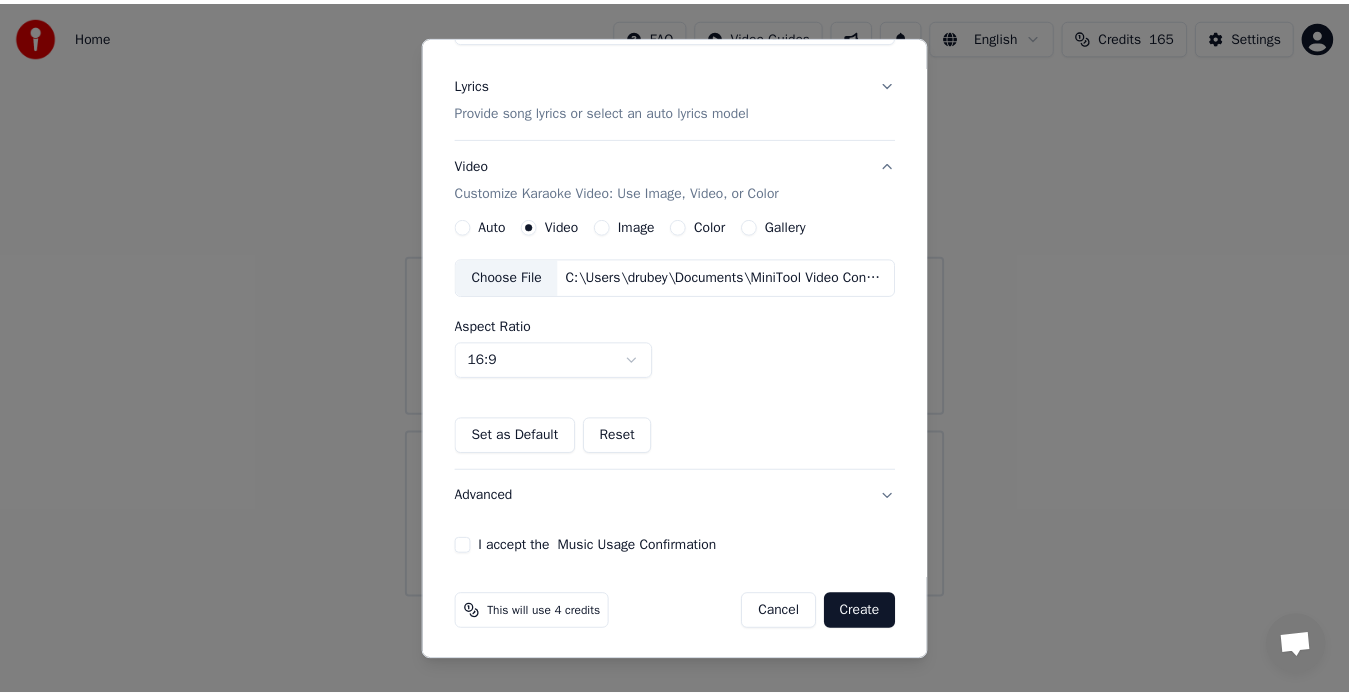 scroll, scrollTop: 230, scrollLeft: 0, axis: vertical 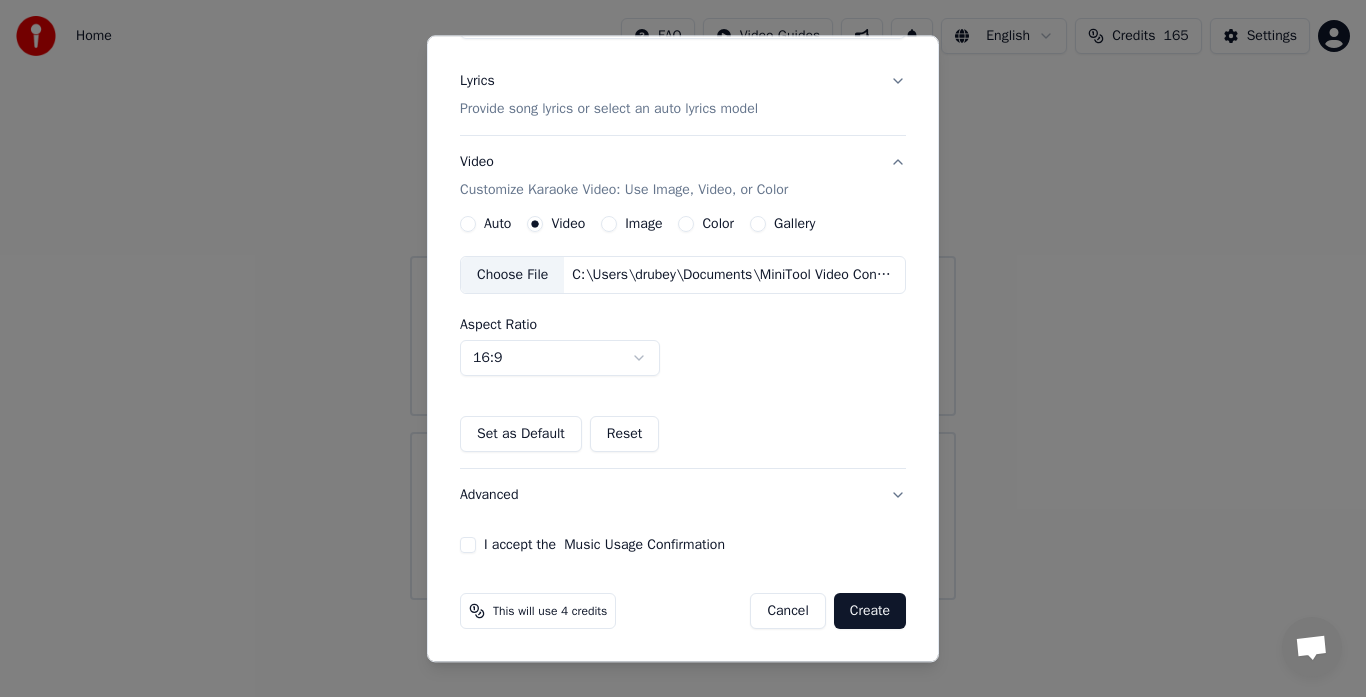 click on "I accept the   Music Usage Confirmation" at bounding box center [468, 546] 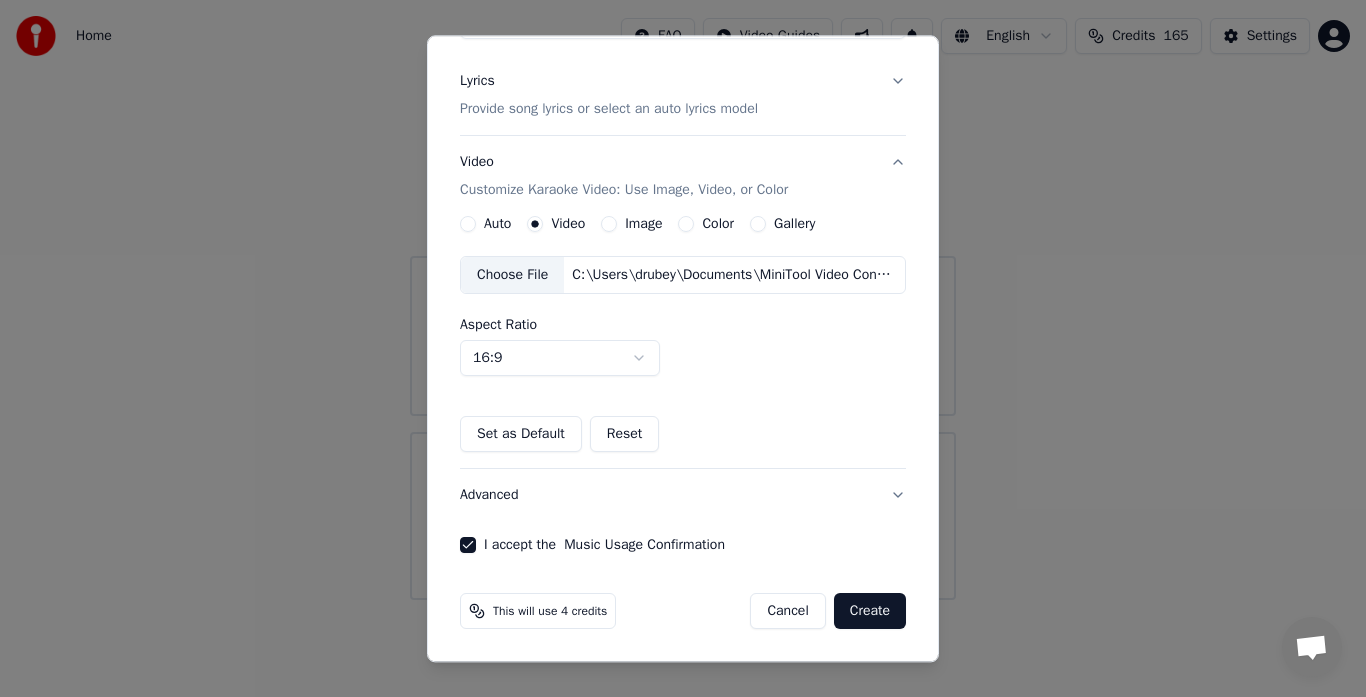 click on "Create" at bounding box center (870, 612) 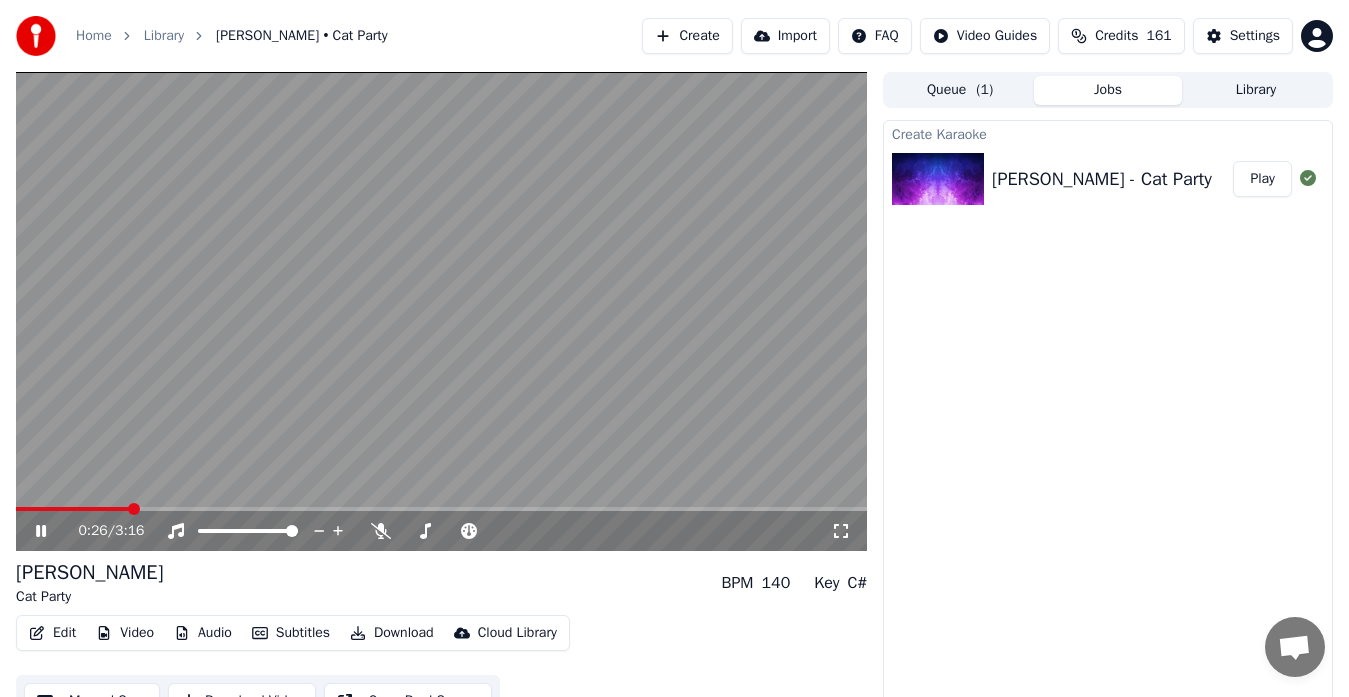 click on "Create Karaoke [PERSON_NAME] - Cat Party Play" at bounding box center [1108, 416] 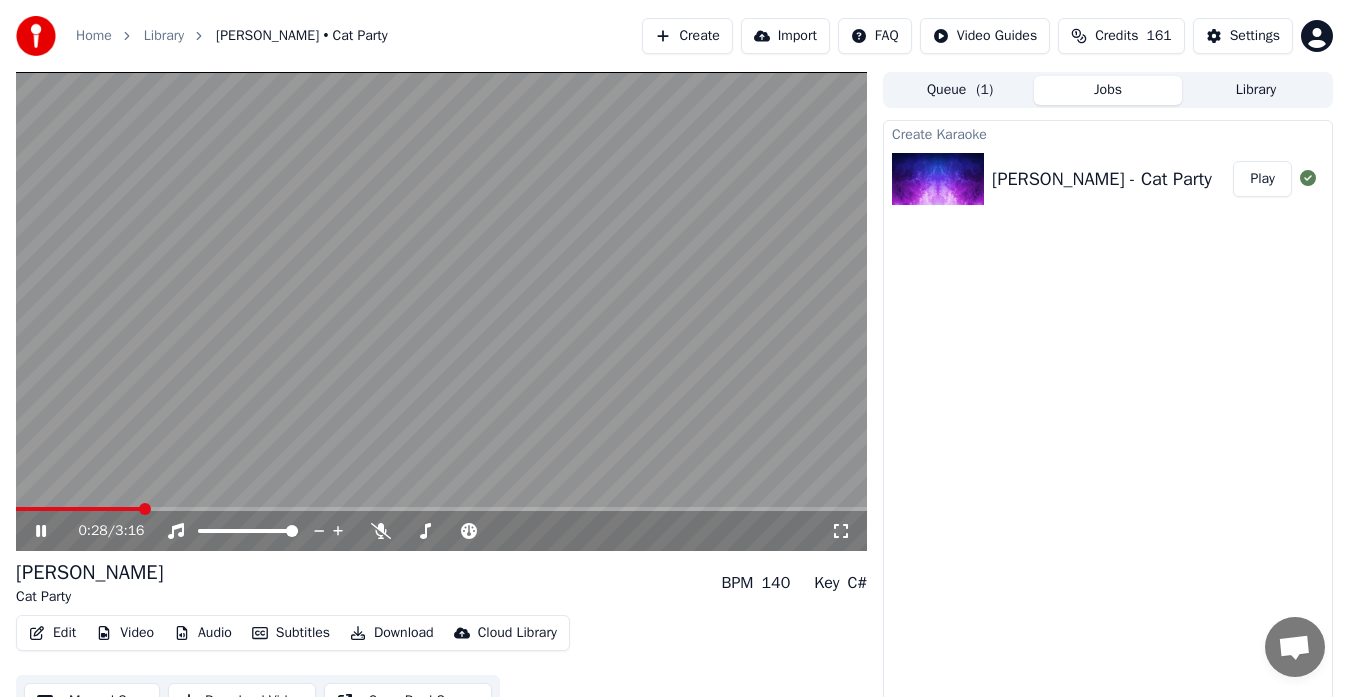 click 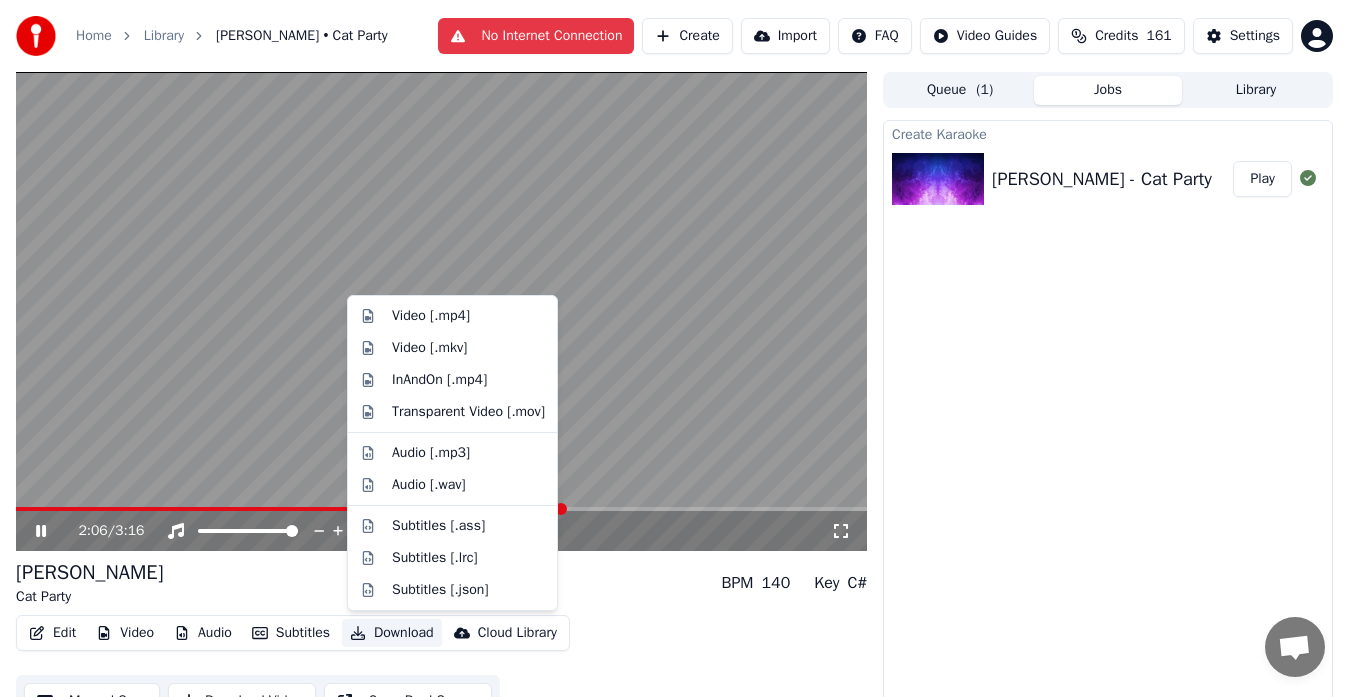 click on "Download" at bounding box center [392, 633] 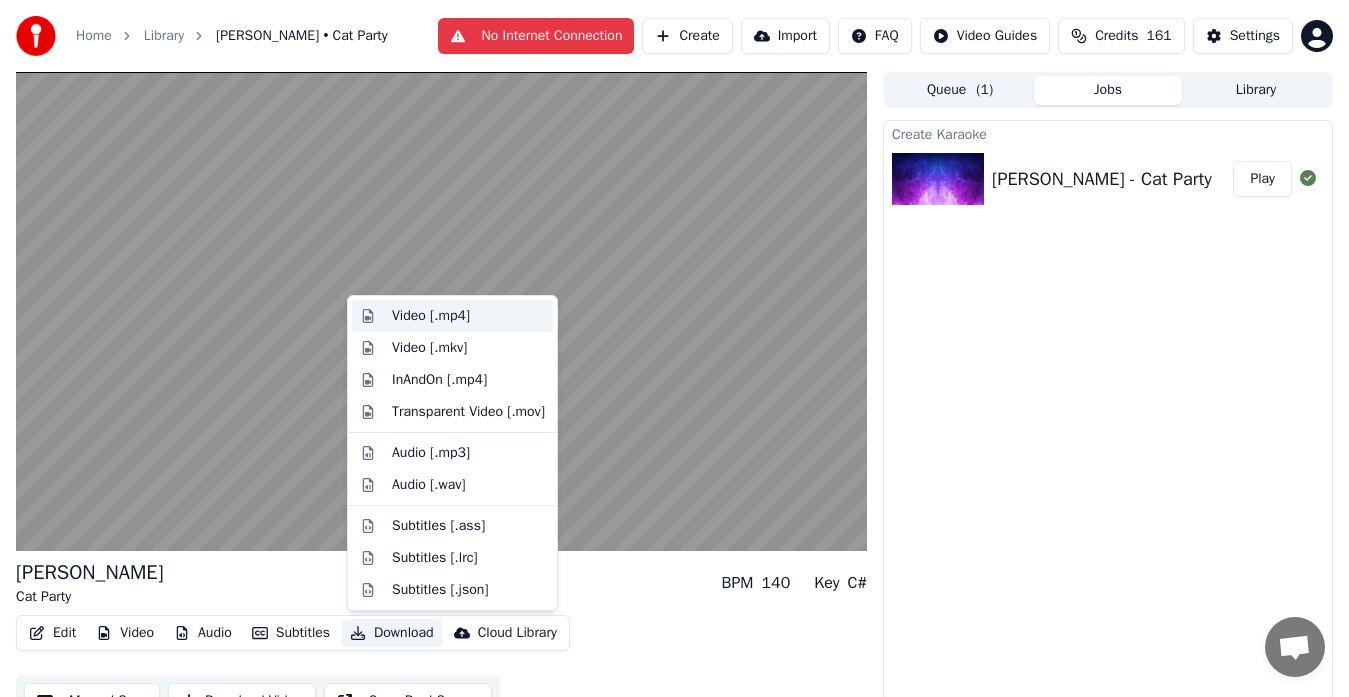click on "Video [.mp4]" at bounding box center [431, 316] 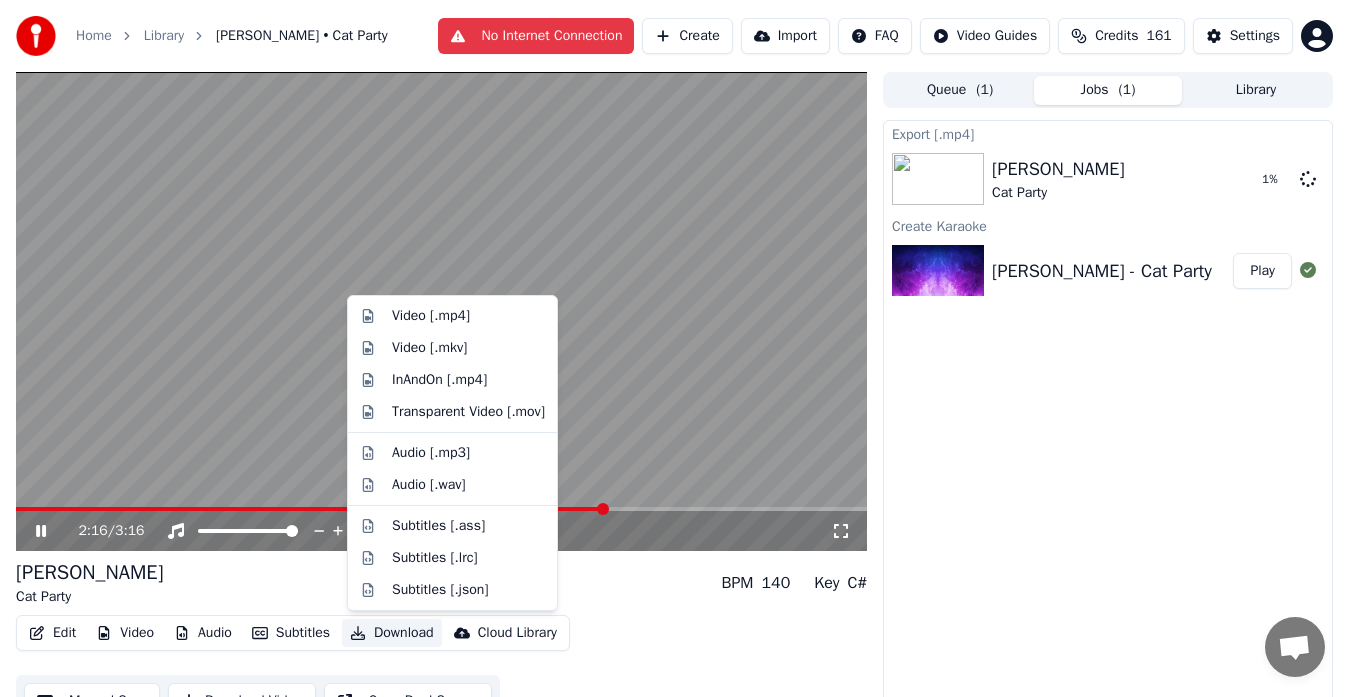 click 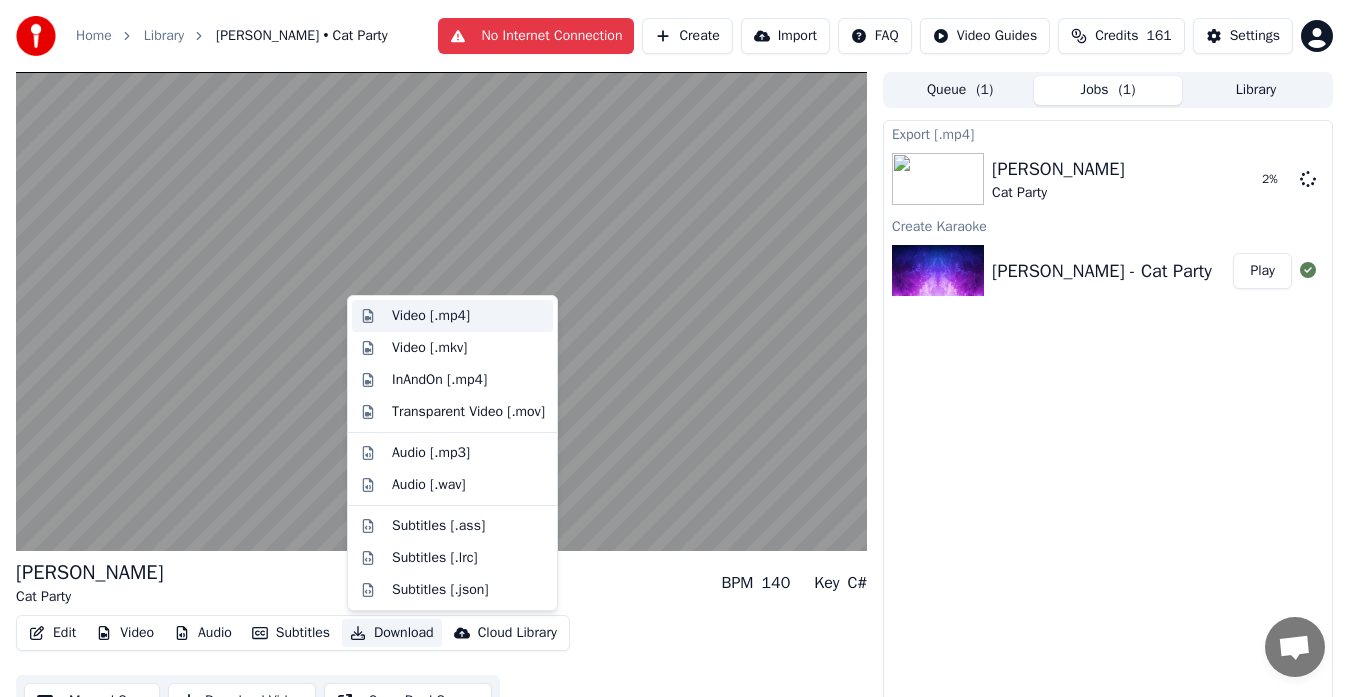 click on "Video [.mp4]" at bounding box center [452, 316] 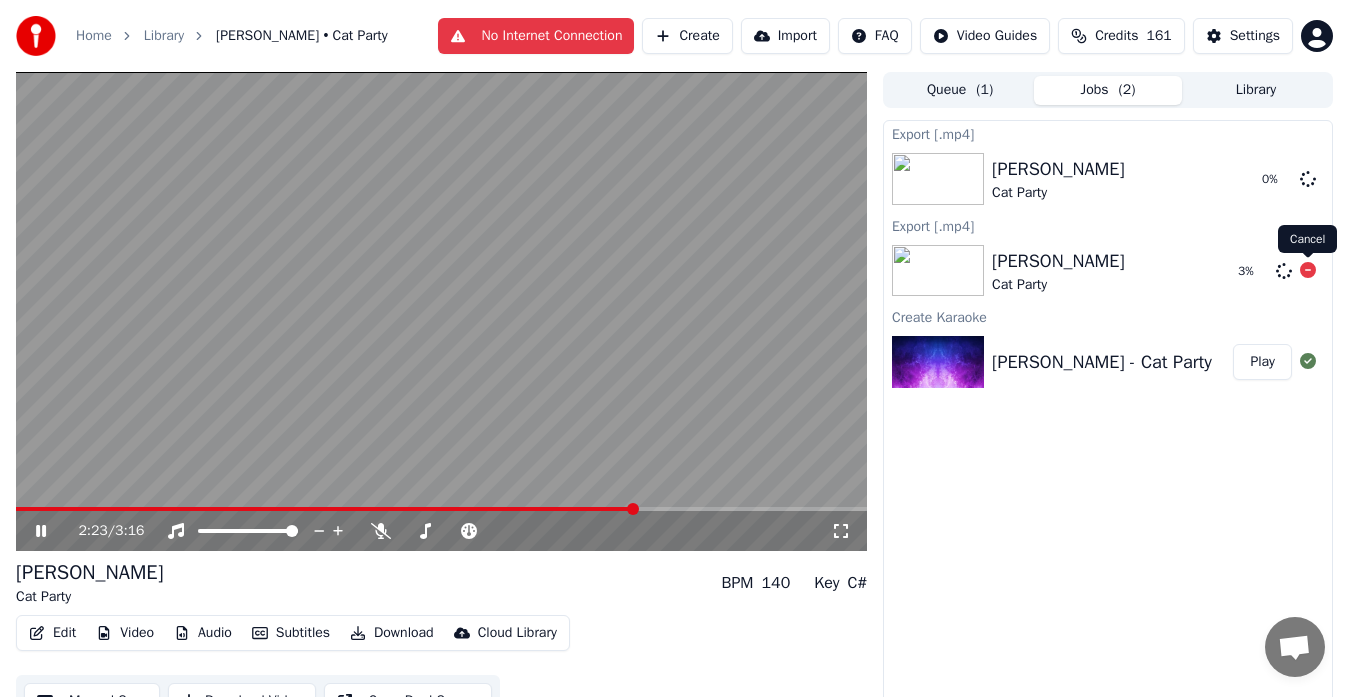 click on "Home Library [PERSON_NAME] • Cat Party No Internet Connection Create Import FAQ Video Guides Credits 161 Settings 2:23  /  3:16 [PERSON_NAME] Cat Party BPM 140 Key C# Edit Video Audio Subtitles Download Cloud Library Manual Sync Download Video Open Dual Screen Queue ( 1 ) Jobs ( 2 ) Library Export [.mp4] [PERSON_NAME] Cat Party 0 % Export [.mp4] [PERSON_NAME] Cat Party 3 % Create Karaoke [PERSON_NAME] - Cat Party Play [PERSON_NAME]" at bounding box center [674, 348] 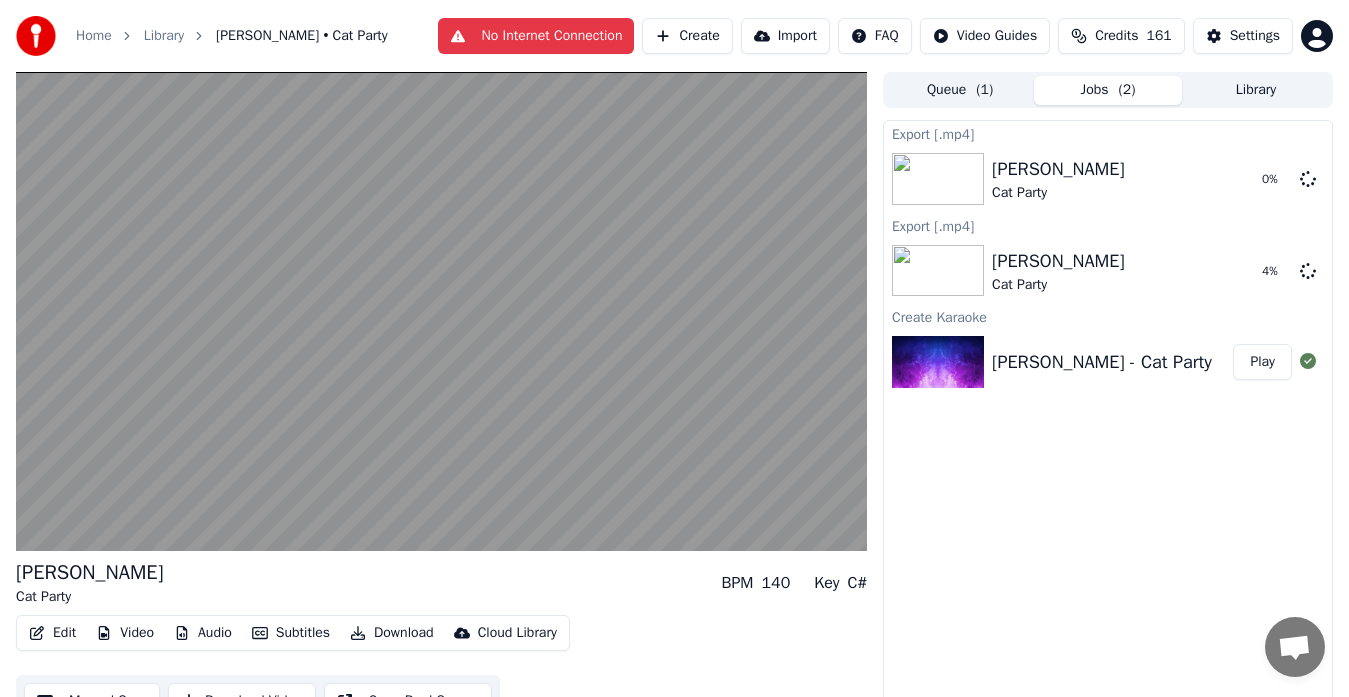 click on "Play" at bounding box center (1262, 362) 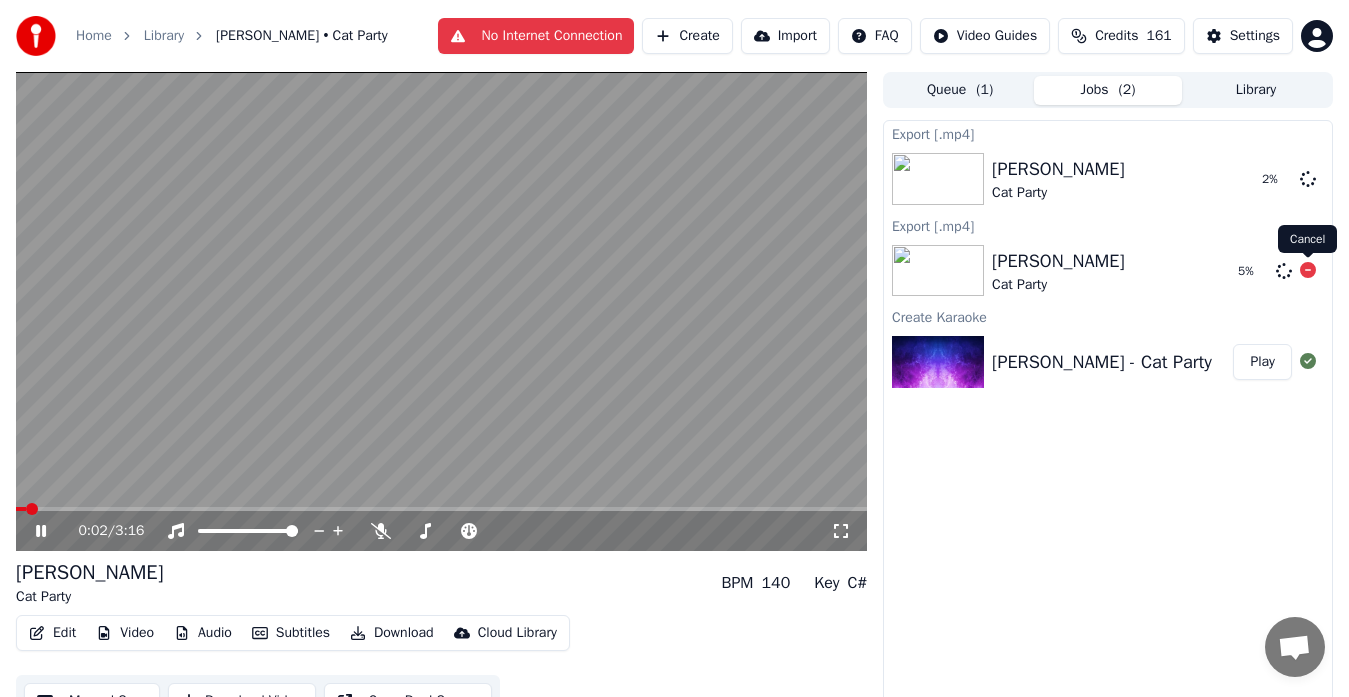 click 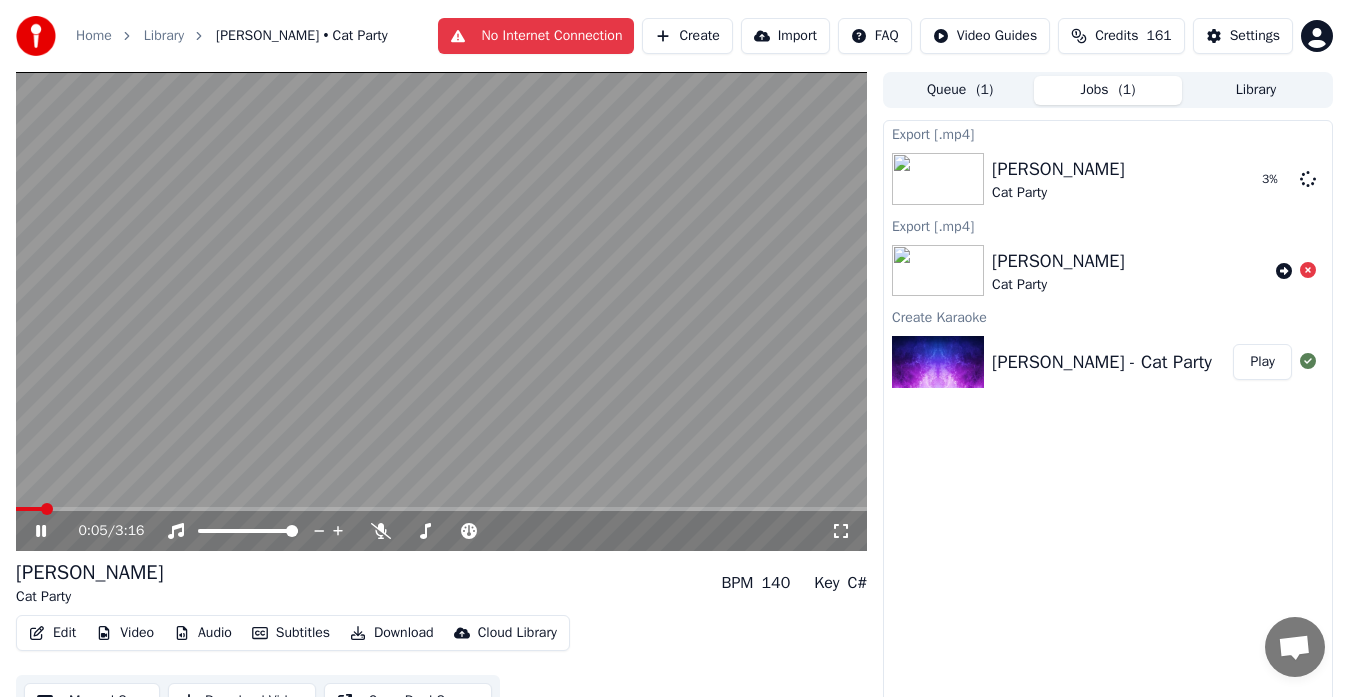 click 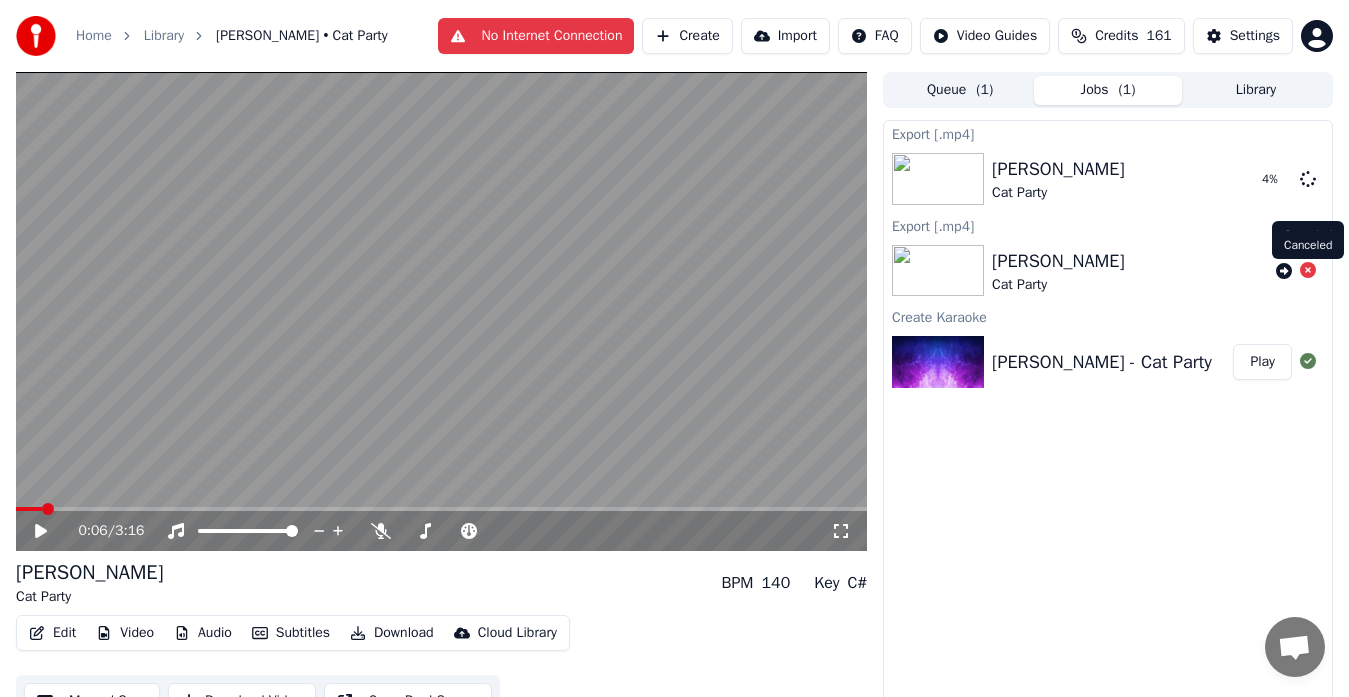 click 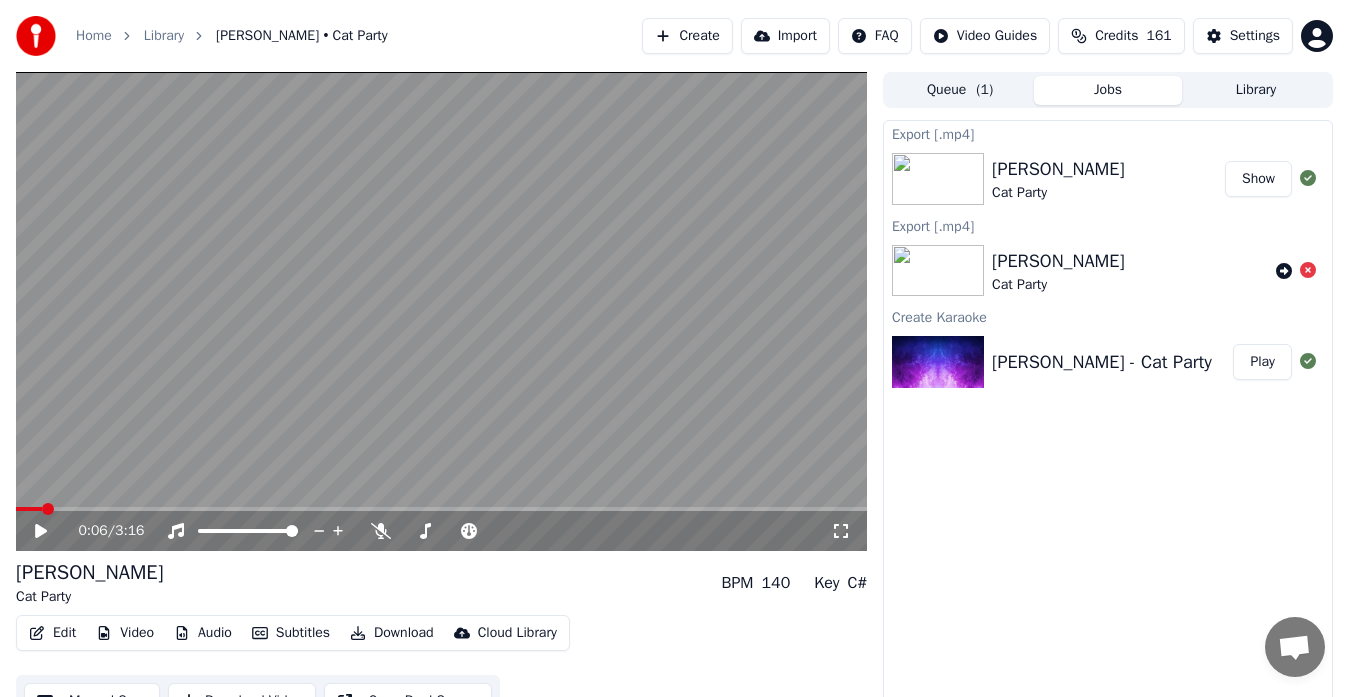 click on "Show" at bounding box center (1258, 179) 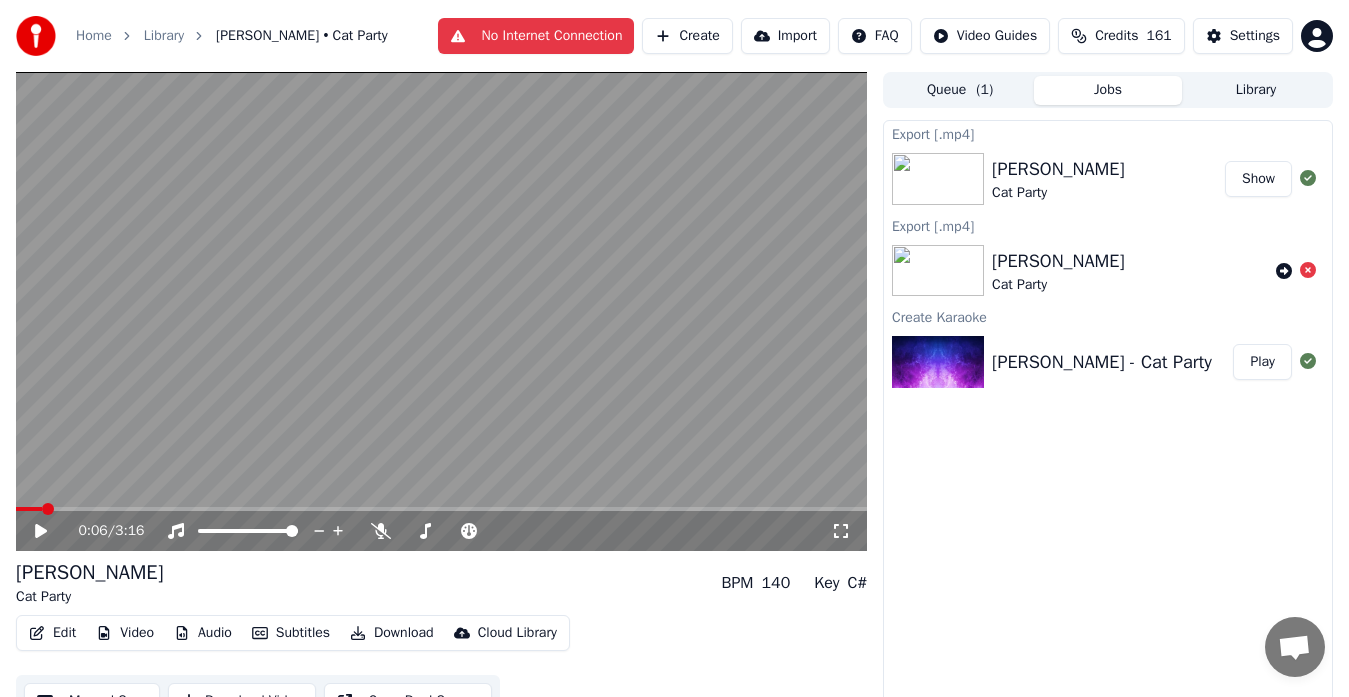 drag, startPoint x: 688, startPoint y: 36, endPoint x: 852, endPoint y: 168, distance: 210.52316 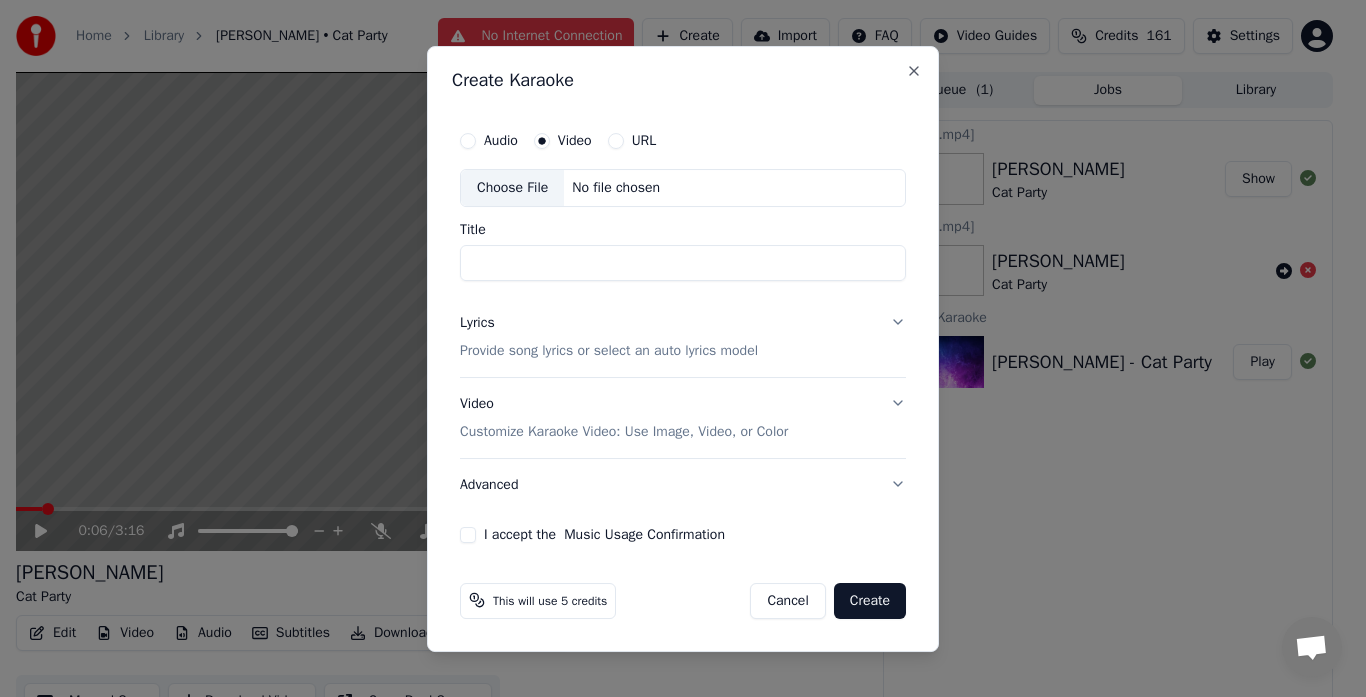 click on "Create Karaoke" at bounding box center [683, 80] 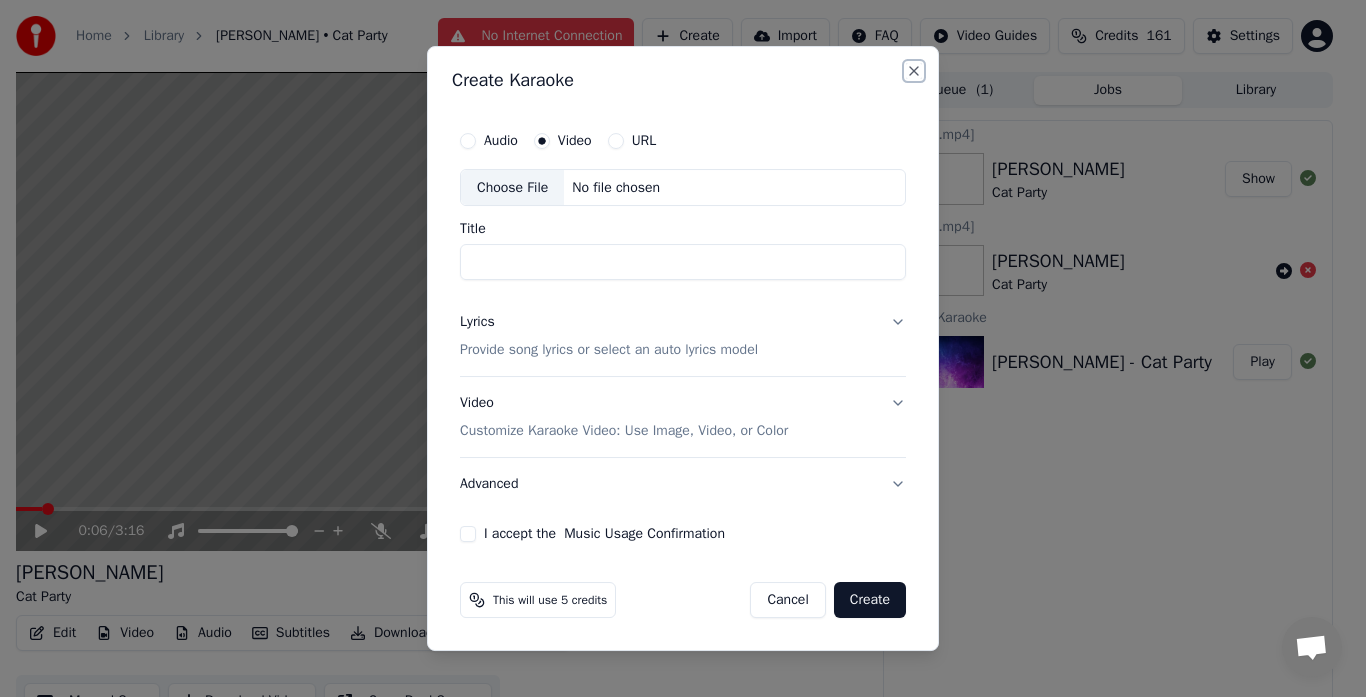 click on "Close" at bounding box center [914, 71] 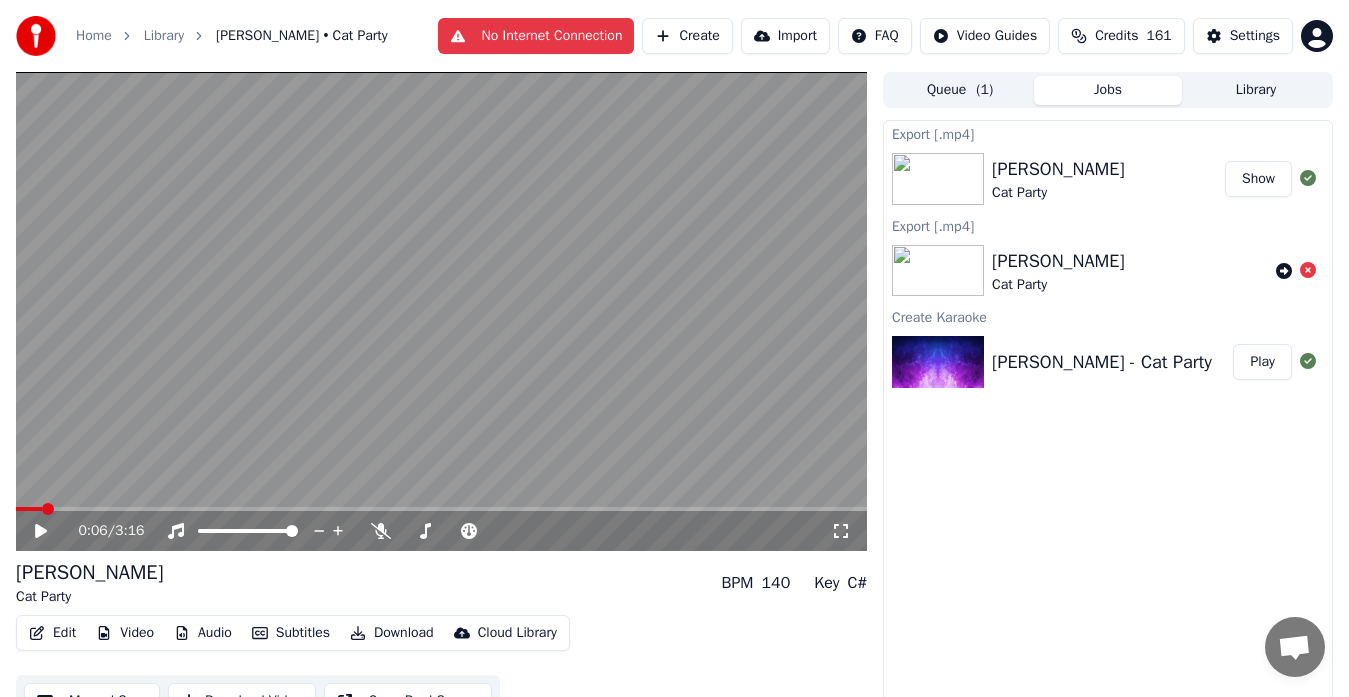 click on "Home" at bounding box center [94, 36] 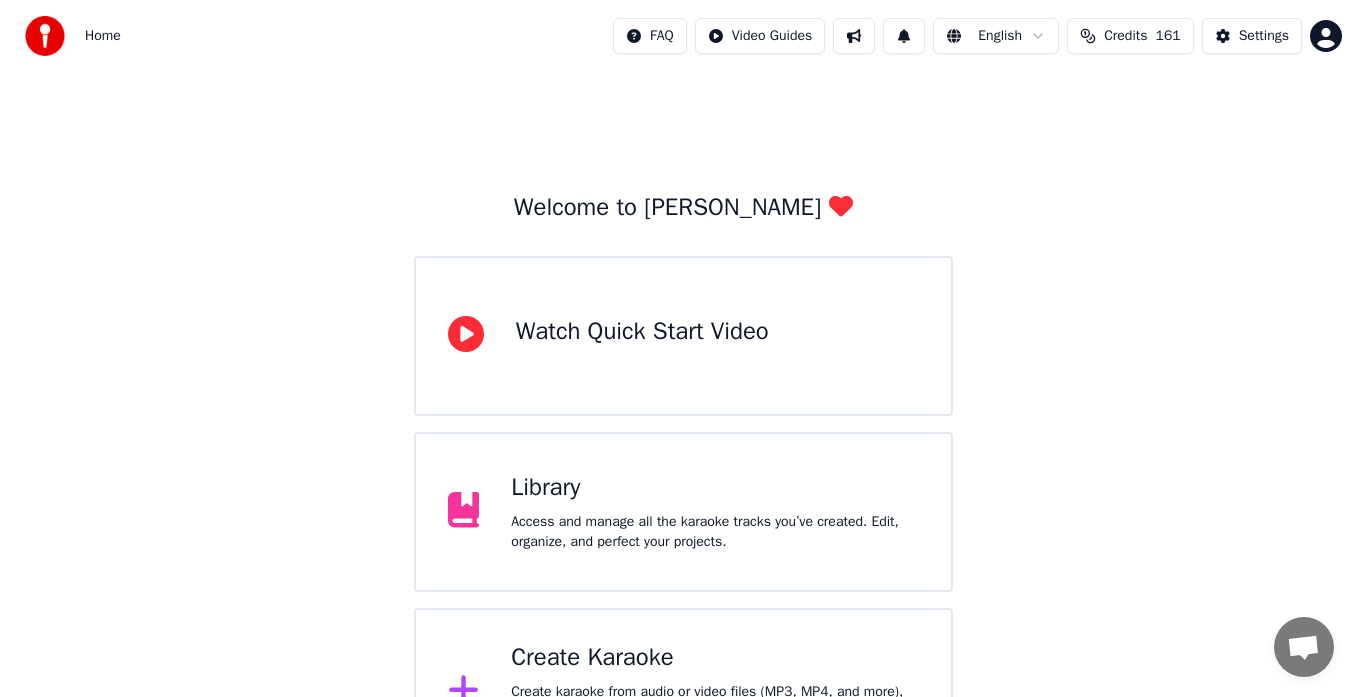 scroll, scrollTop: 79, scrollLeft: 0, axis: vertical 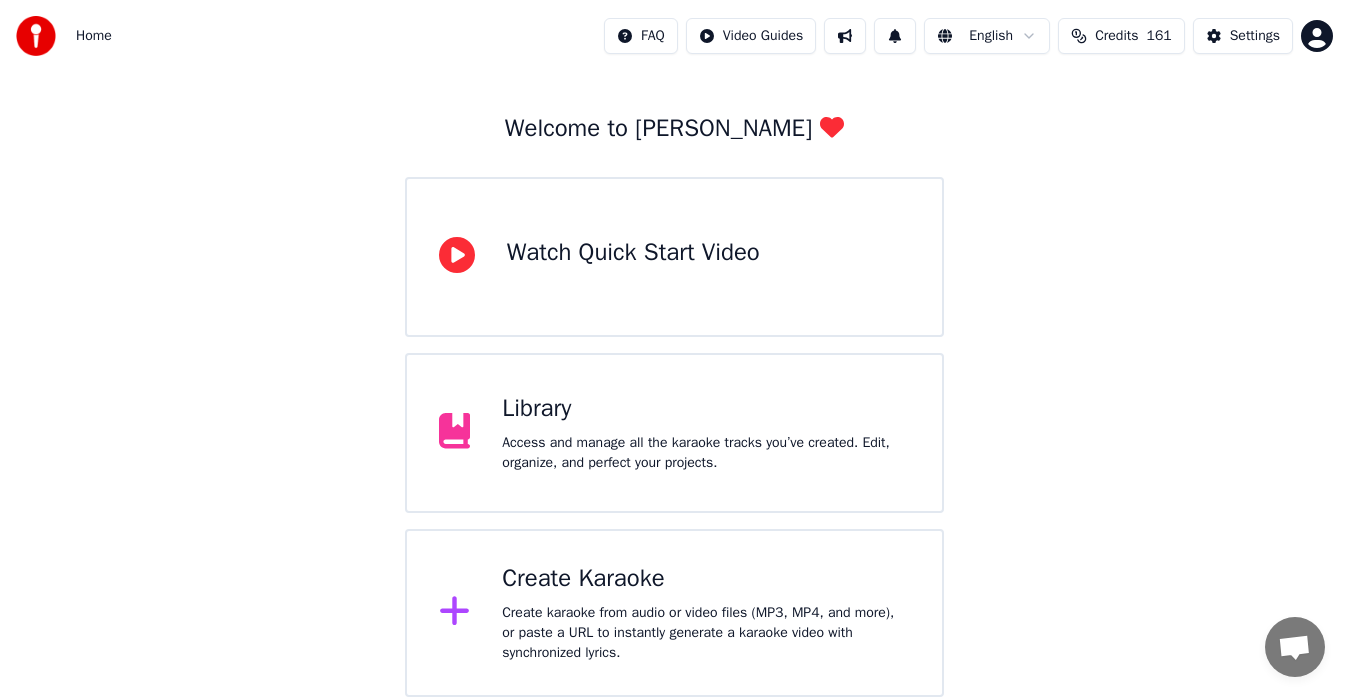 click on "Create karaoke from audio or video files (MP3, MP4, and more), or paste a URL to instantly generate a karaoke video with synchronized lyrics." at bounding box center [706, 633] 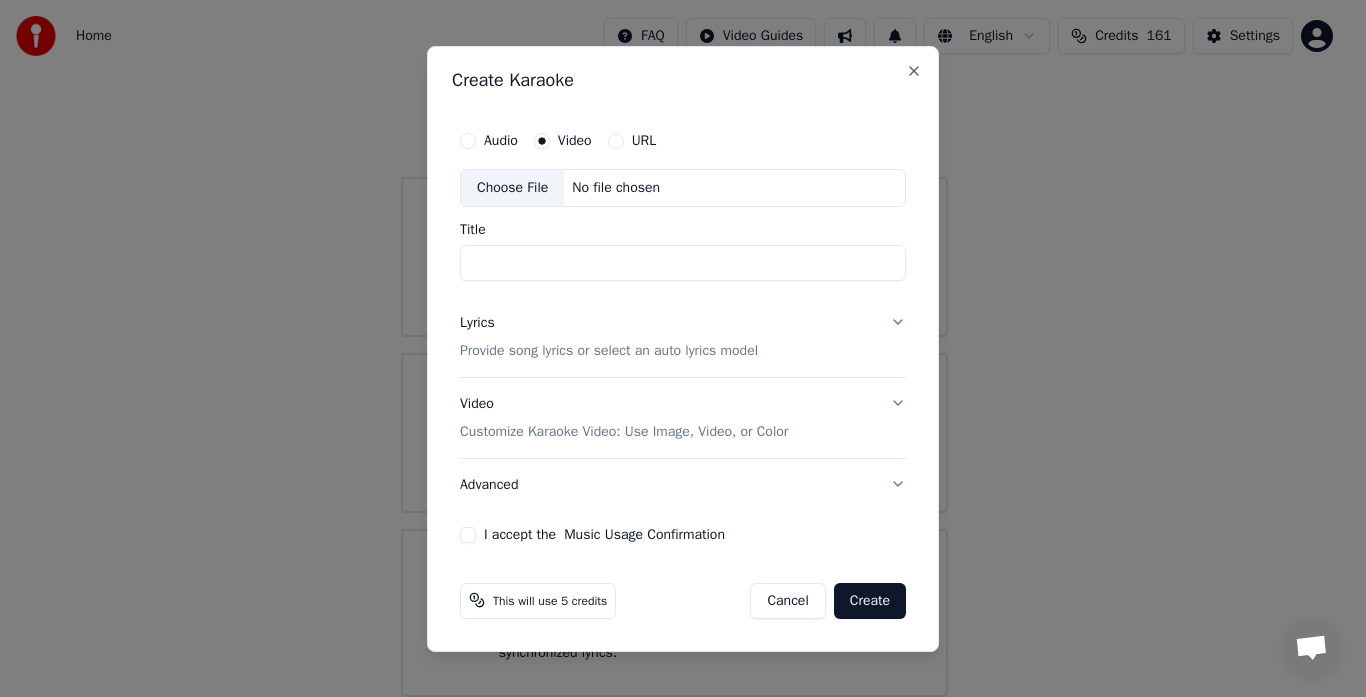 click on "Video" at bounding box center [575, 141] 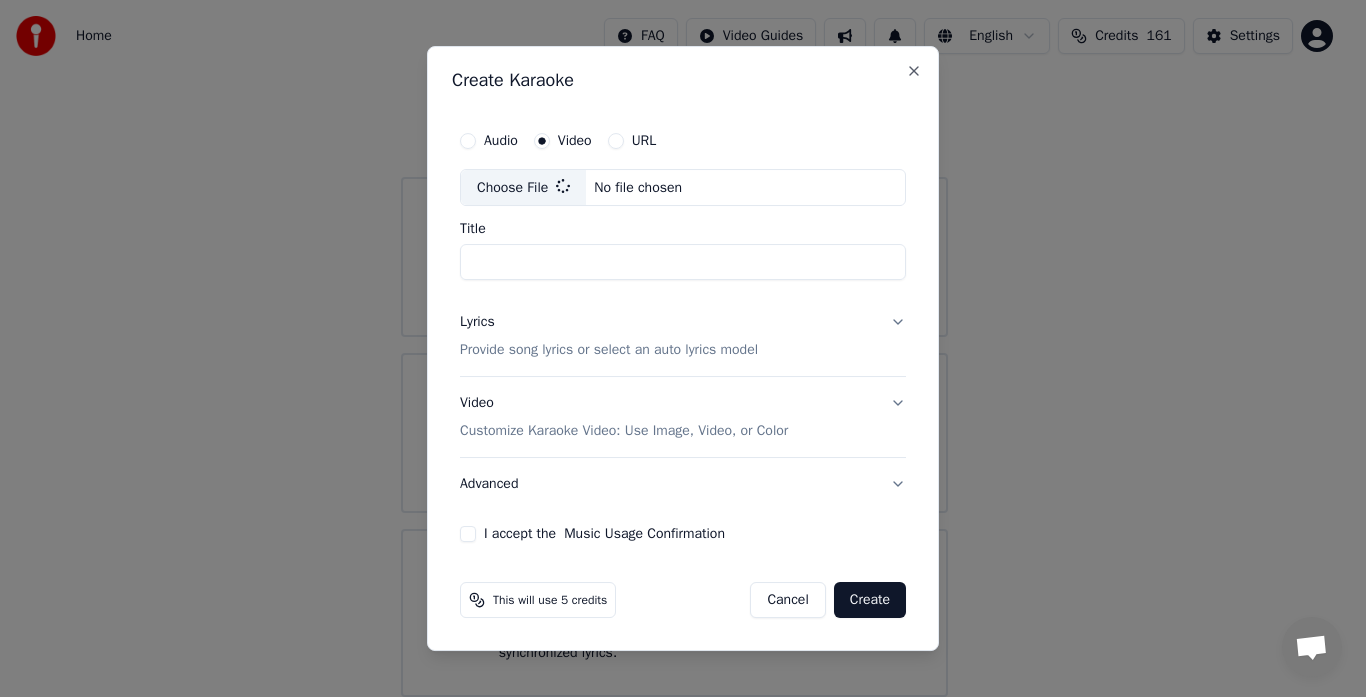 type on "**********" 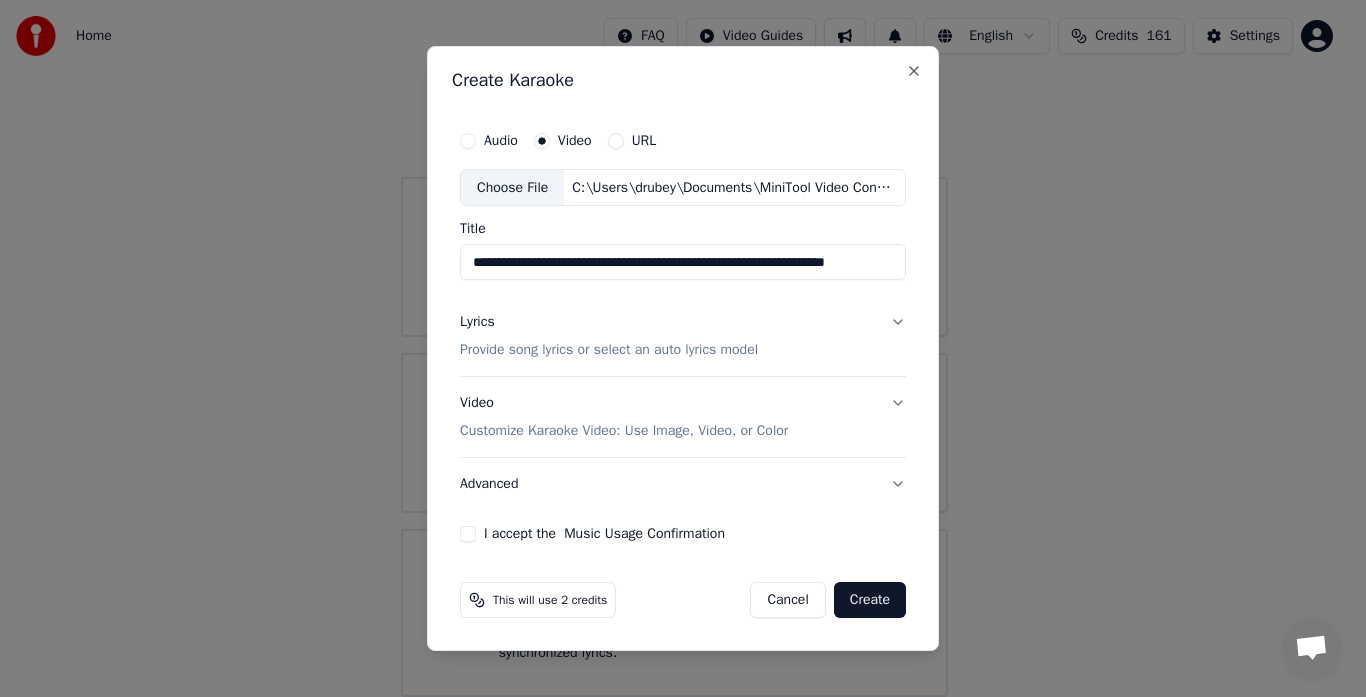 type 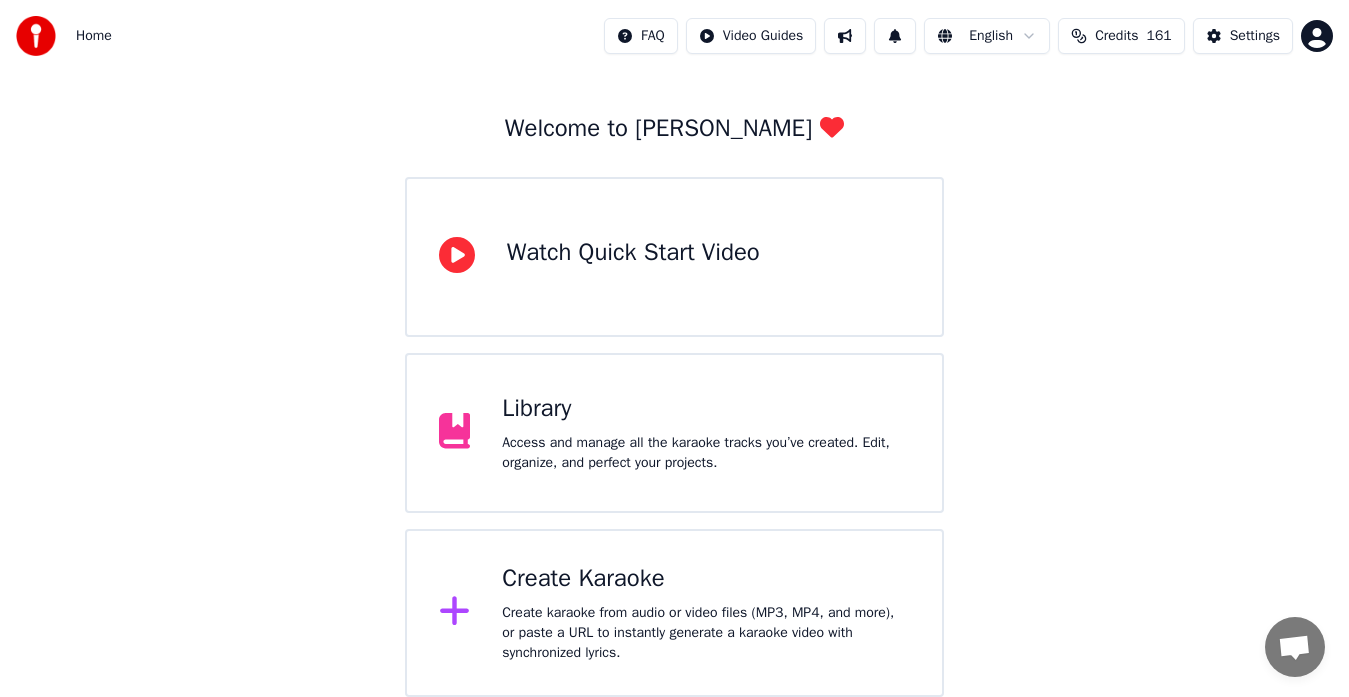 click on "Create karaoke from audio or video files (MP3, MP4, and more), or paste a URL to instantly generate a karaoke video with synchronized lyrics." at bounding box center [706, 633] 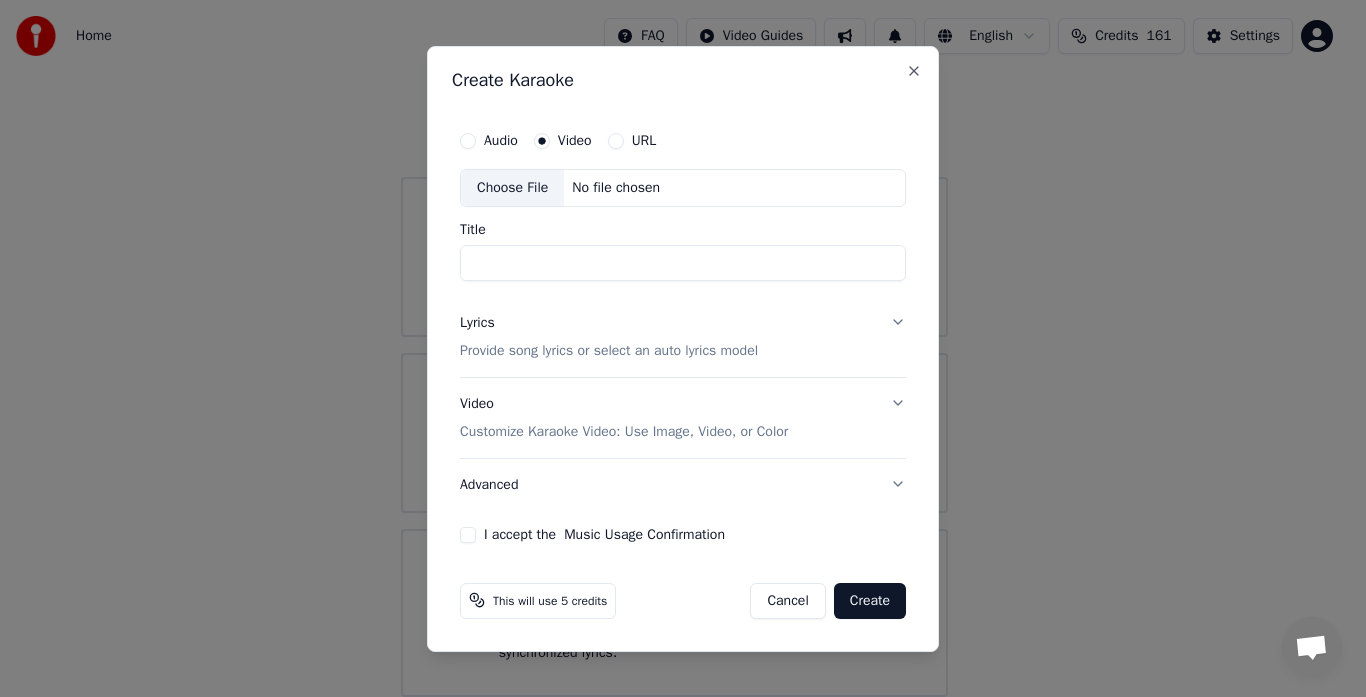 click on "Choose File" at bounding box center [512, 188] 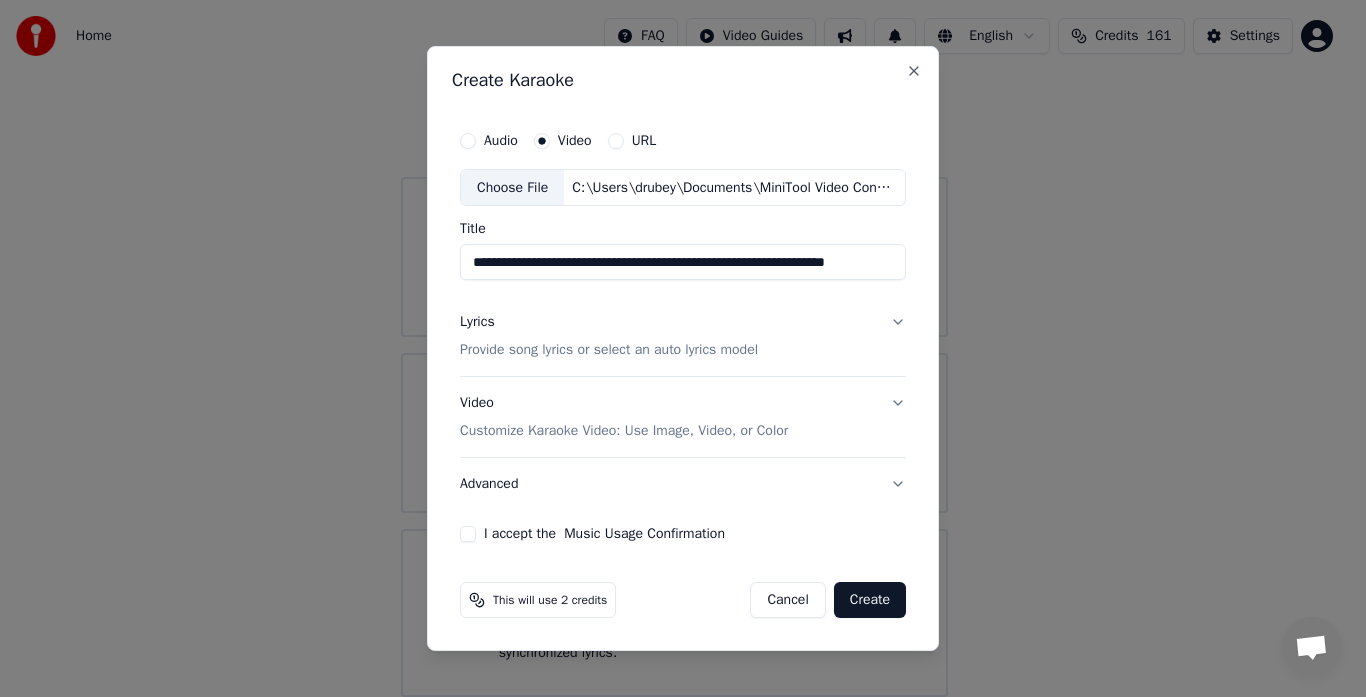 drag, startPoint x: 566, startPoint y: 264, endPoint x: 449, endPoint y: 292, distance: 120.30378 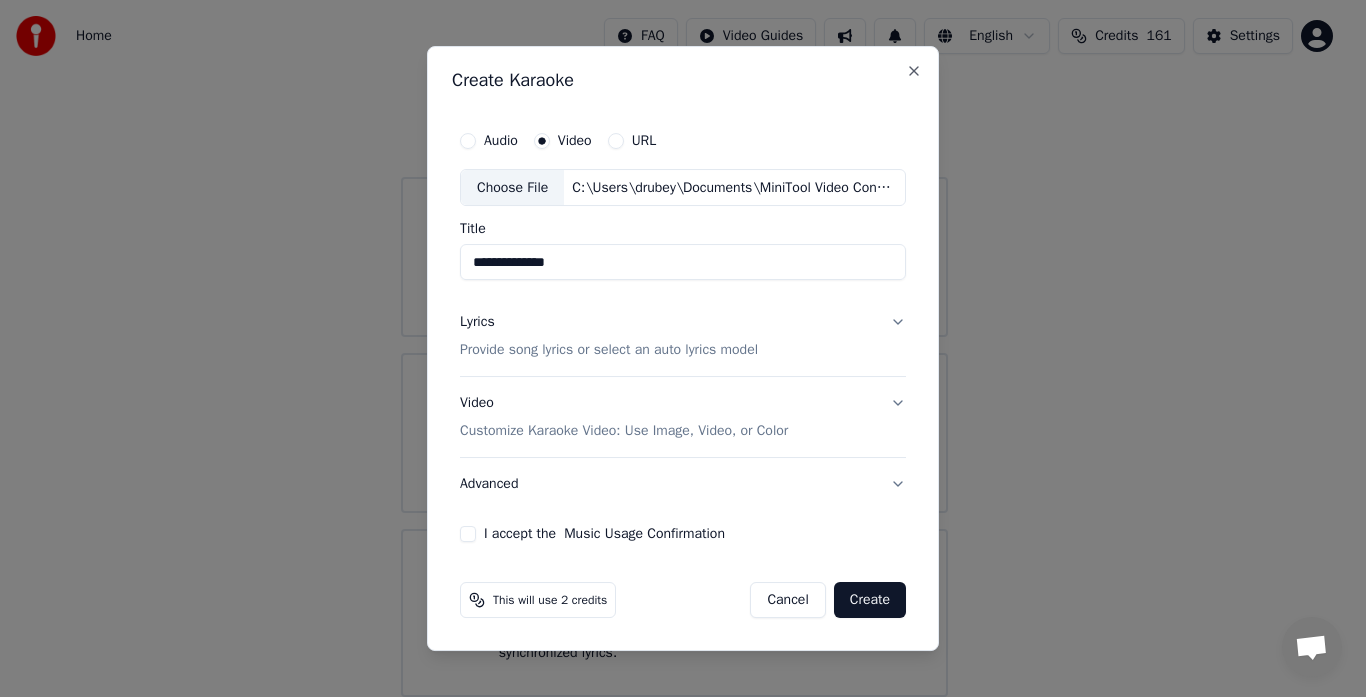 type on "**********" 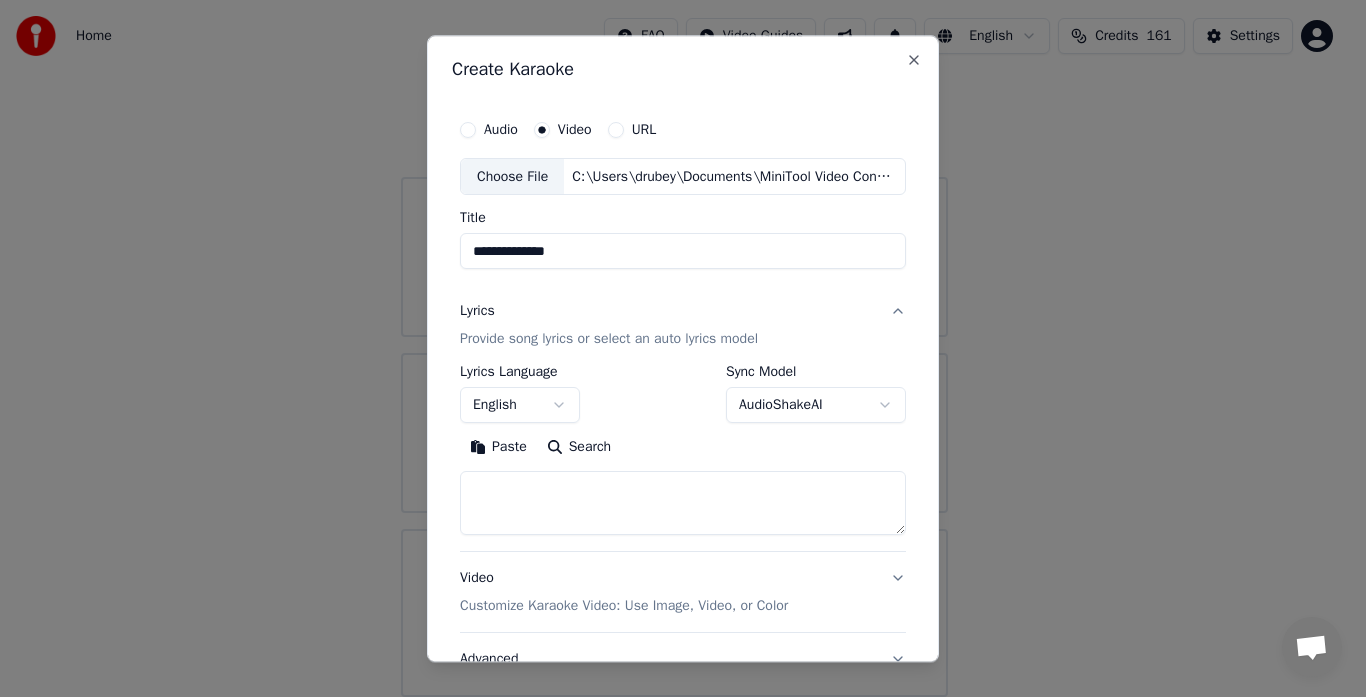 click at bounding box center [683, 504] 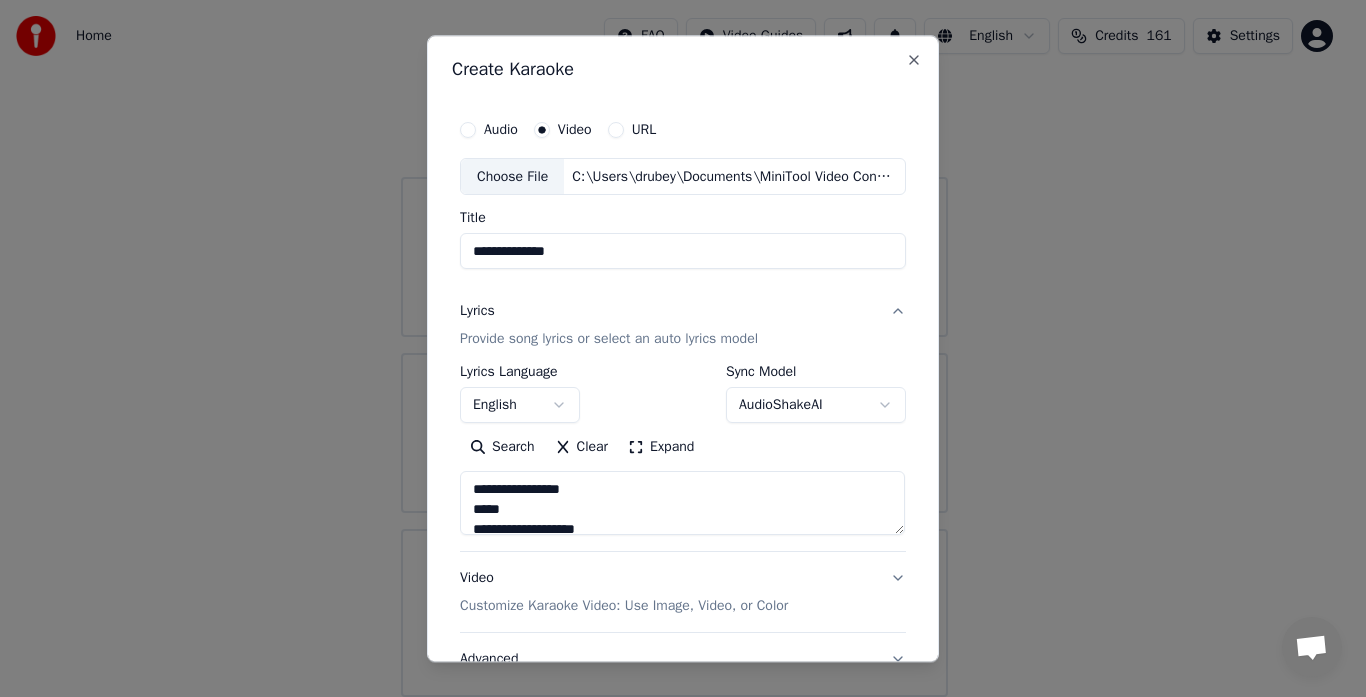 scroll, scrollTop: 2523, scrollLeft: 0, axis: vertical 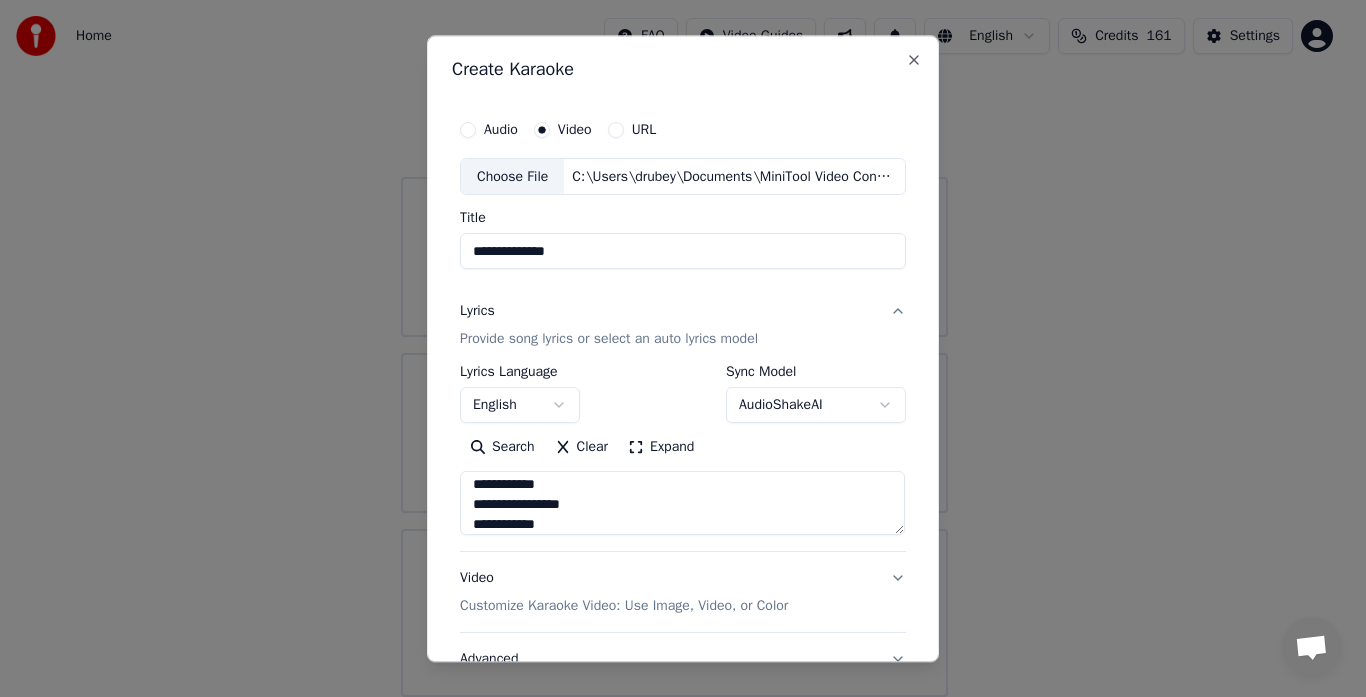 type on "**********" 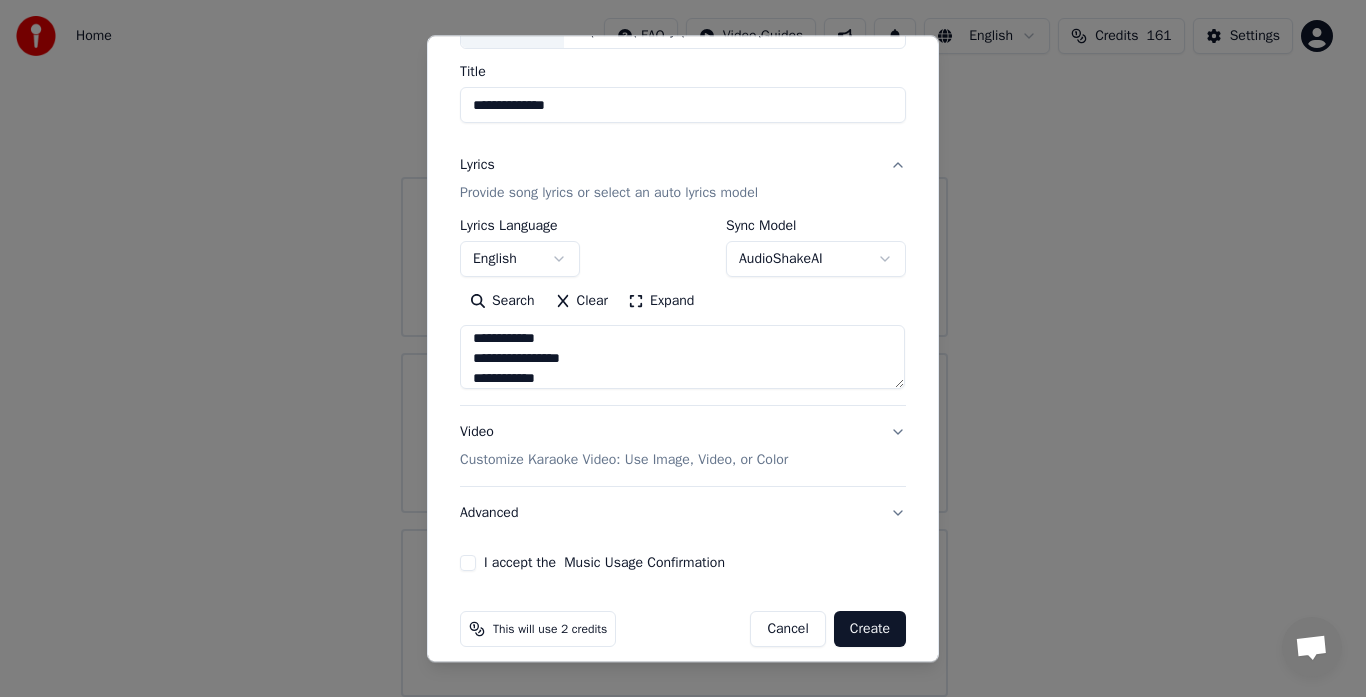 scroll, scrollTop: 164, scrollLeft: 0, axis: vertical 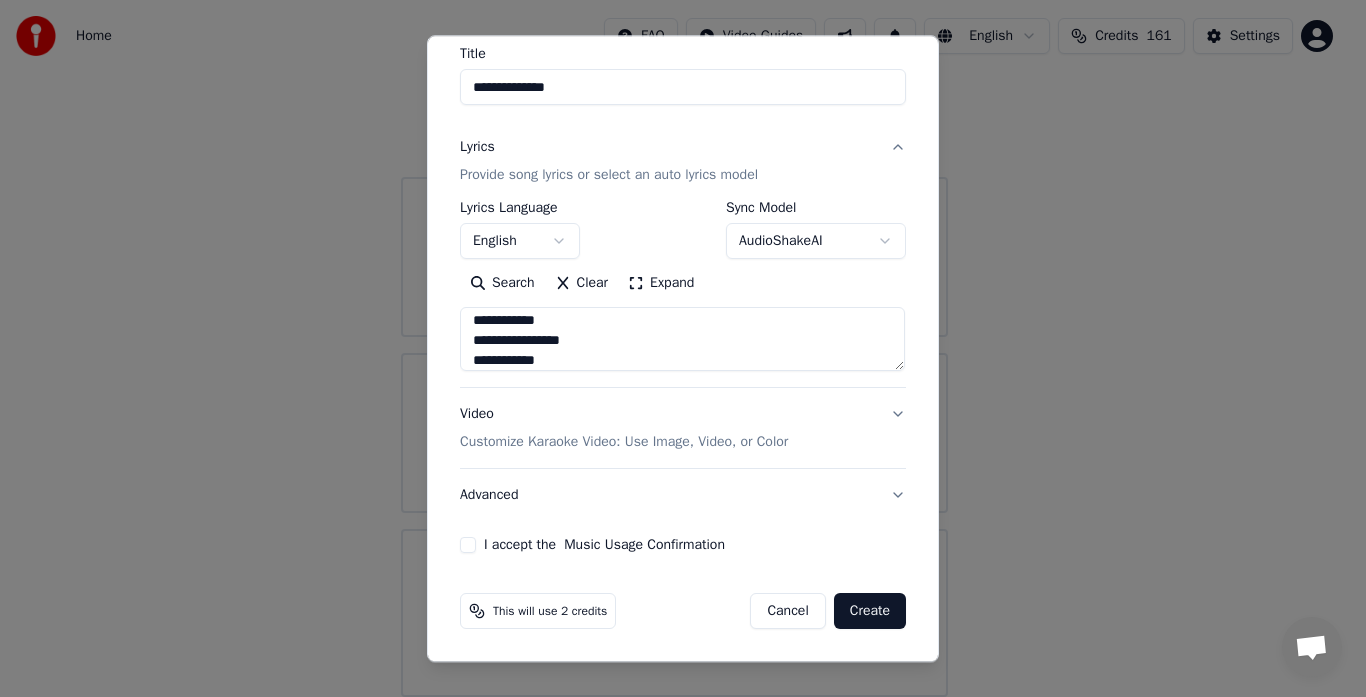 click on "Customize Karaoke Video: Use Image, Video, or Color" at bounding box center [624, 443] 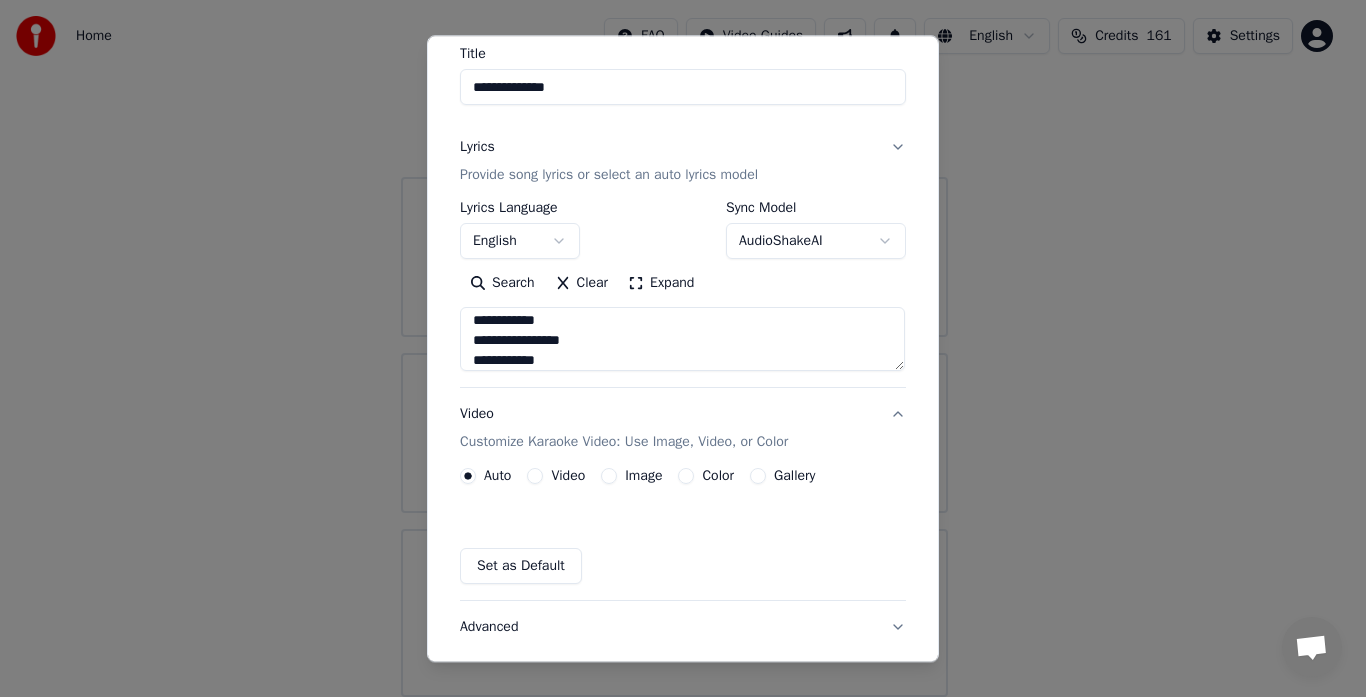 scroll, scrollTop: 111, scrollLeft: 0, axis: vertical 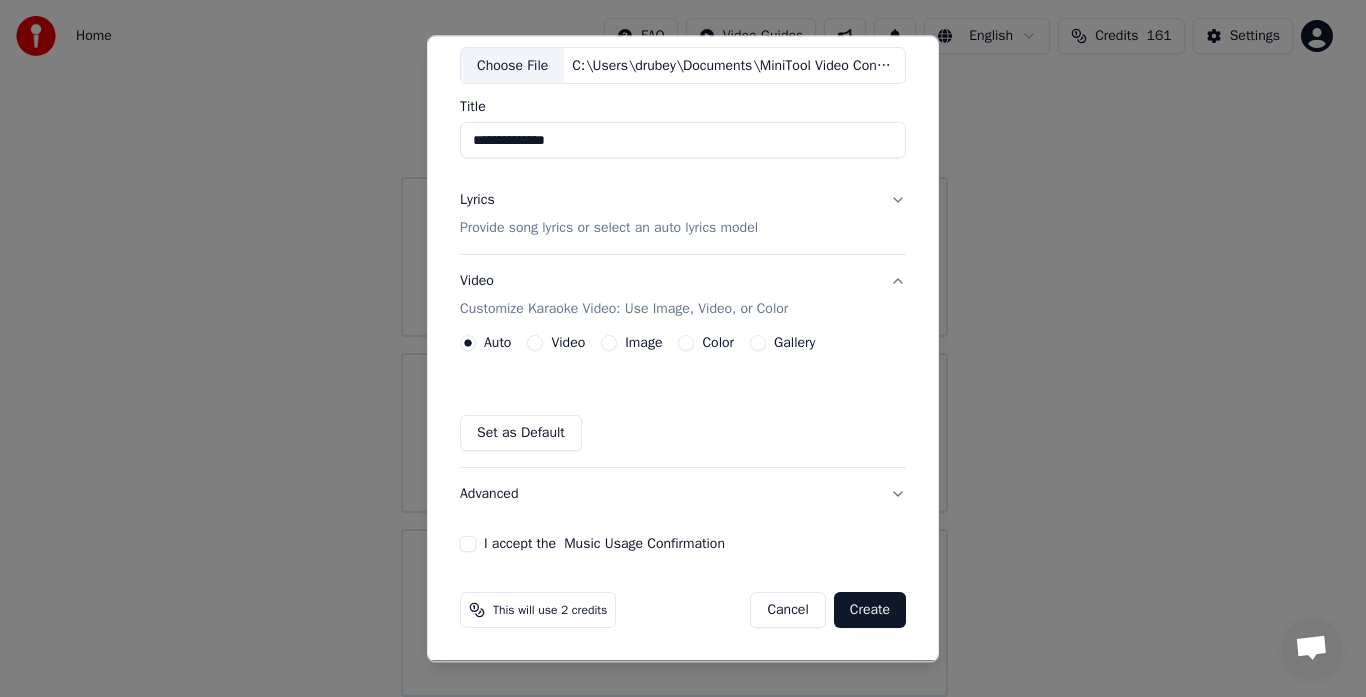 click on "Video" at bounding box center [568, 344] 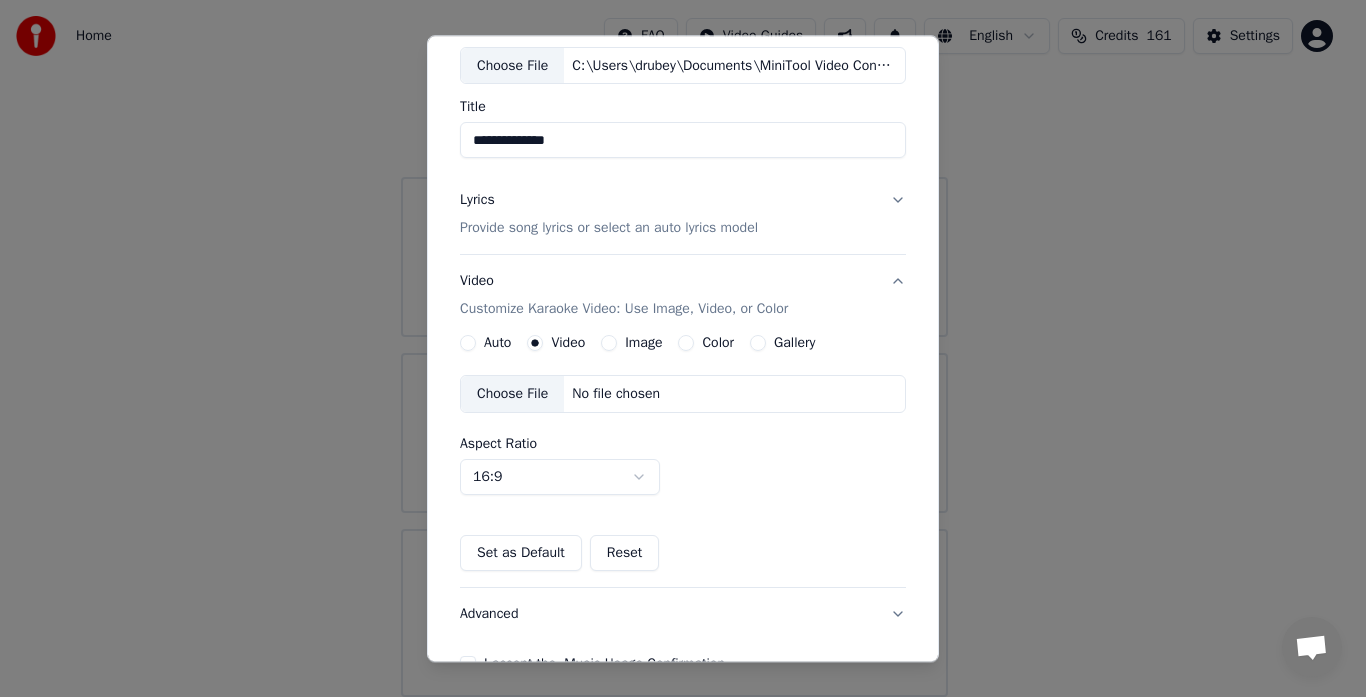 click on "No file chosen" at bounding box center (616, 395) 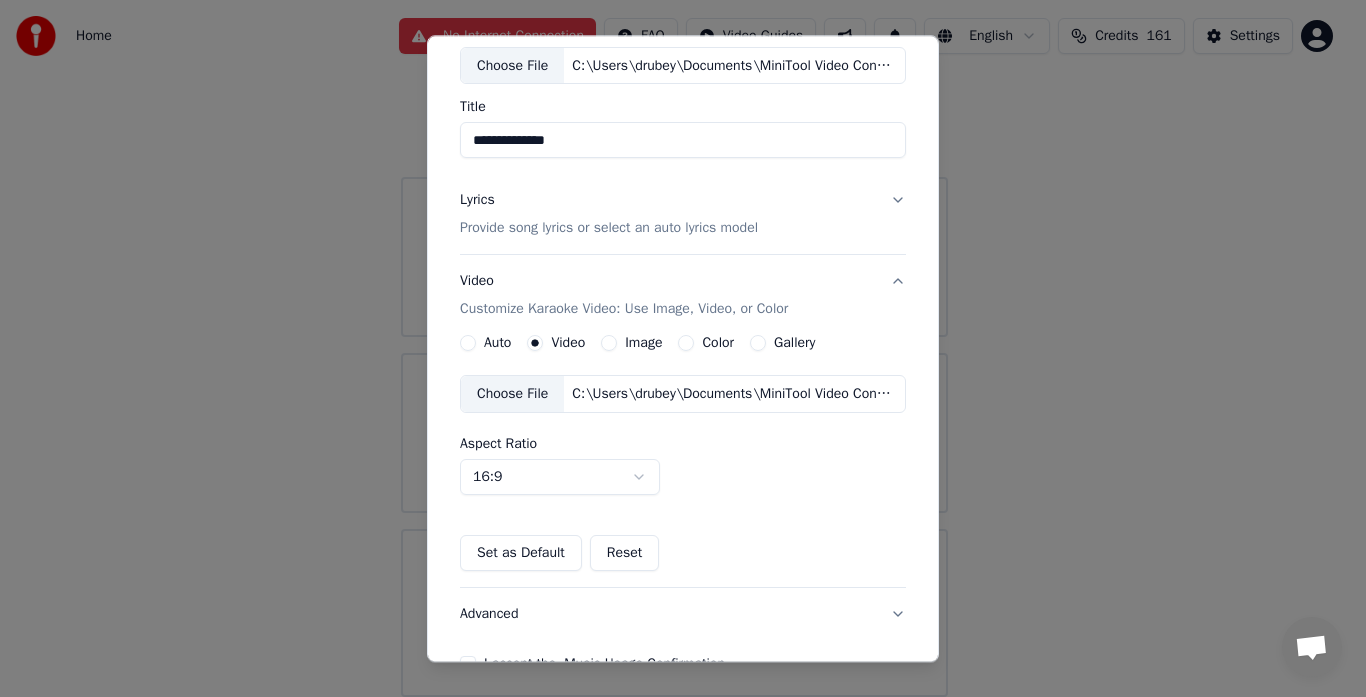 scroll, scrollTop: 230, scrollLeft: 0, axis: vertical 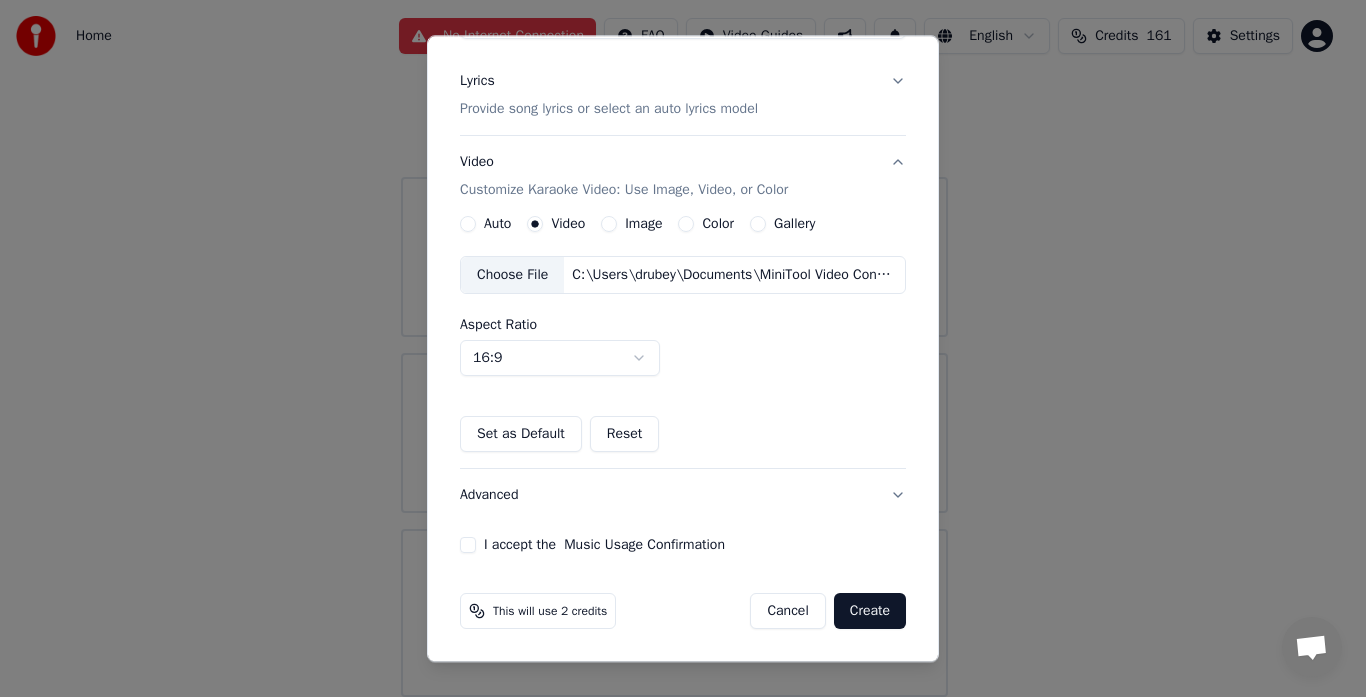 click on "I accept the   Music Usage Confirmation" at bounding box center [468, 546] 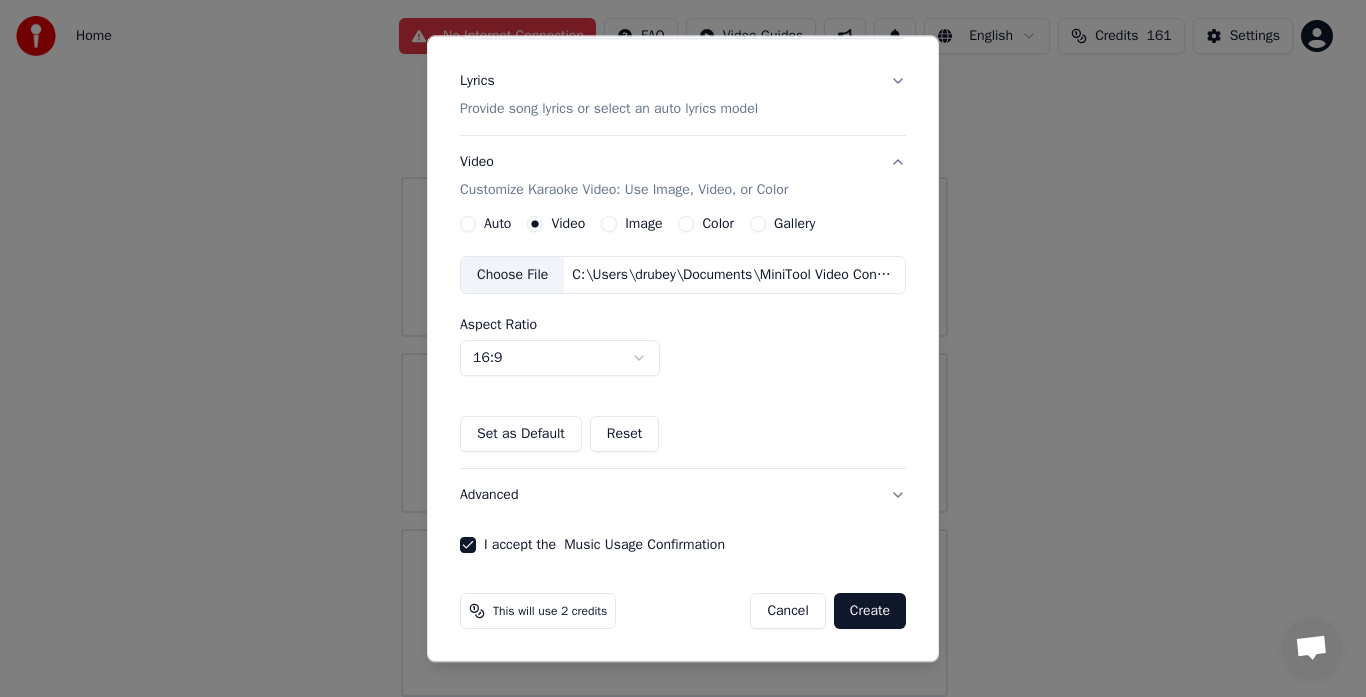 click on "Create" at bounding box center (870, 612) 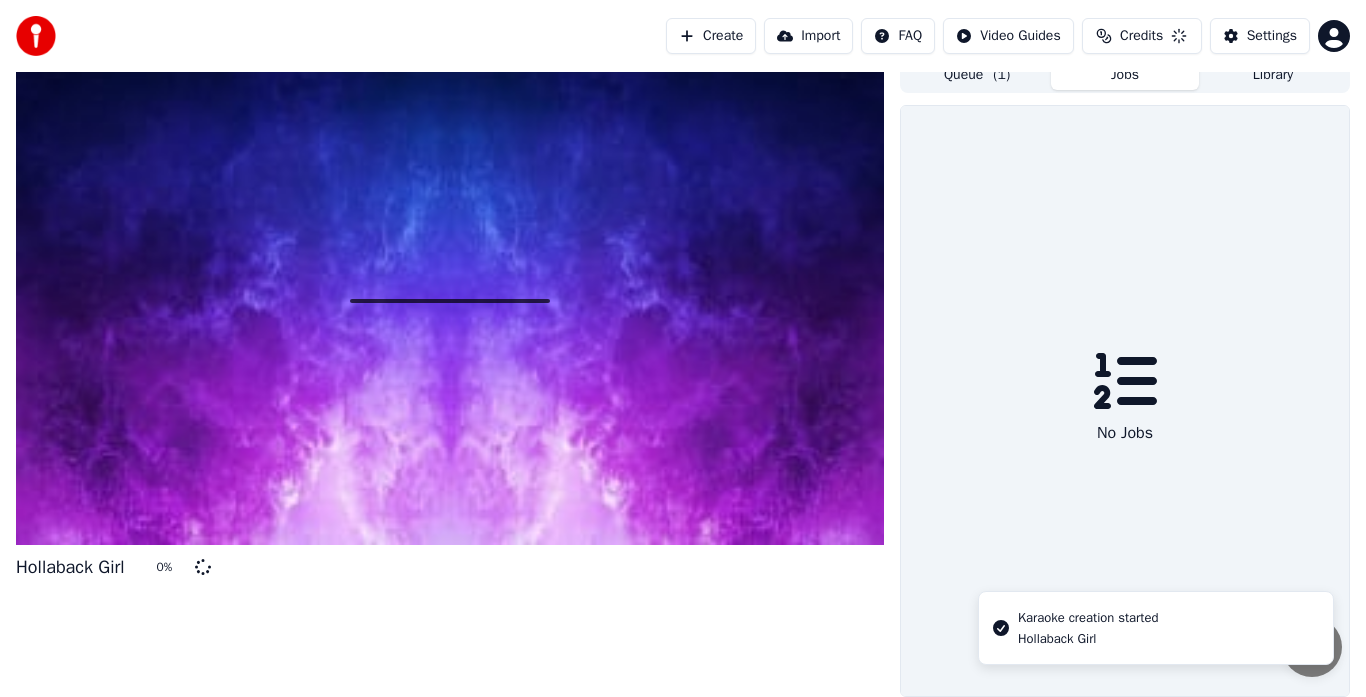 scroll, scrollTop: 15, scrollLeft: 0, axis: vertical 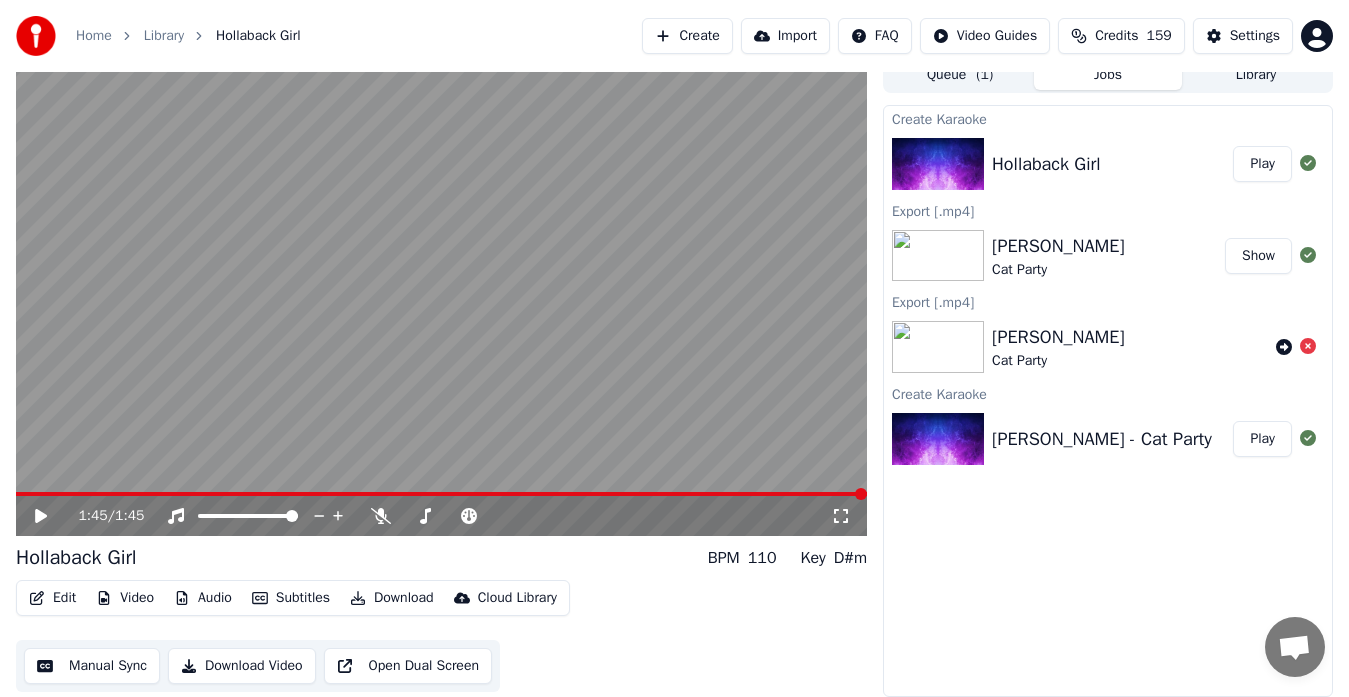 click on "Download" at bounding box center (392, 598) 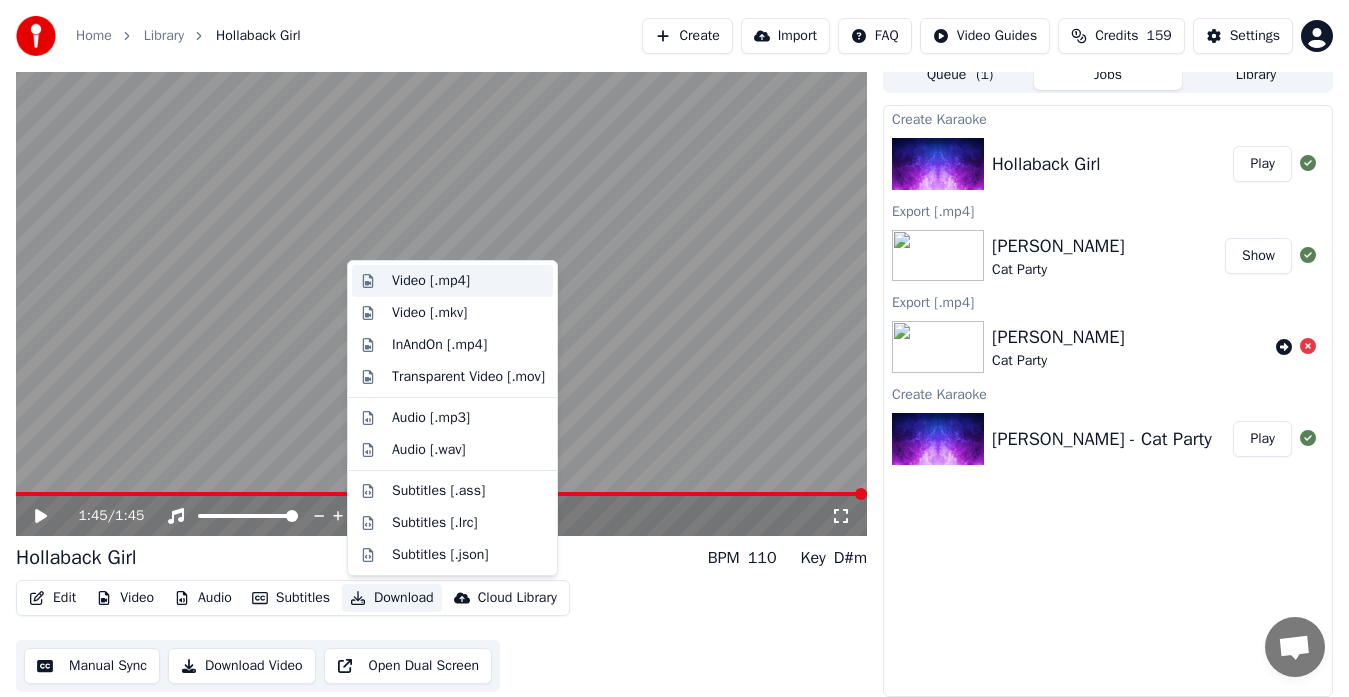 click on "Video [.mp4]" at bounding box center [431, 281] 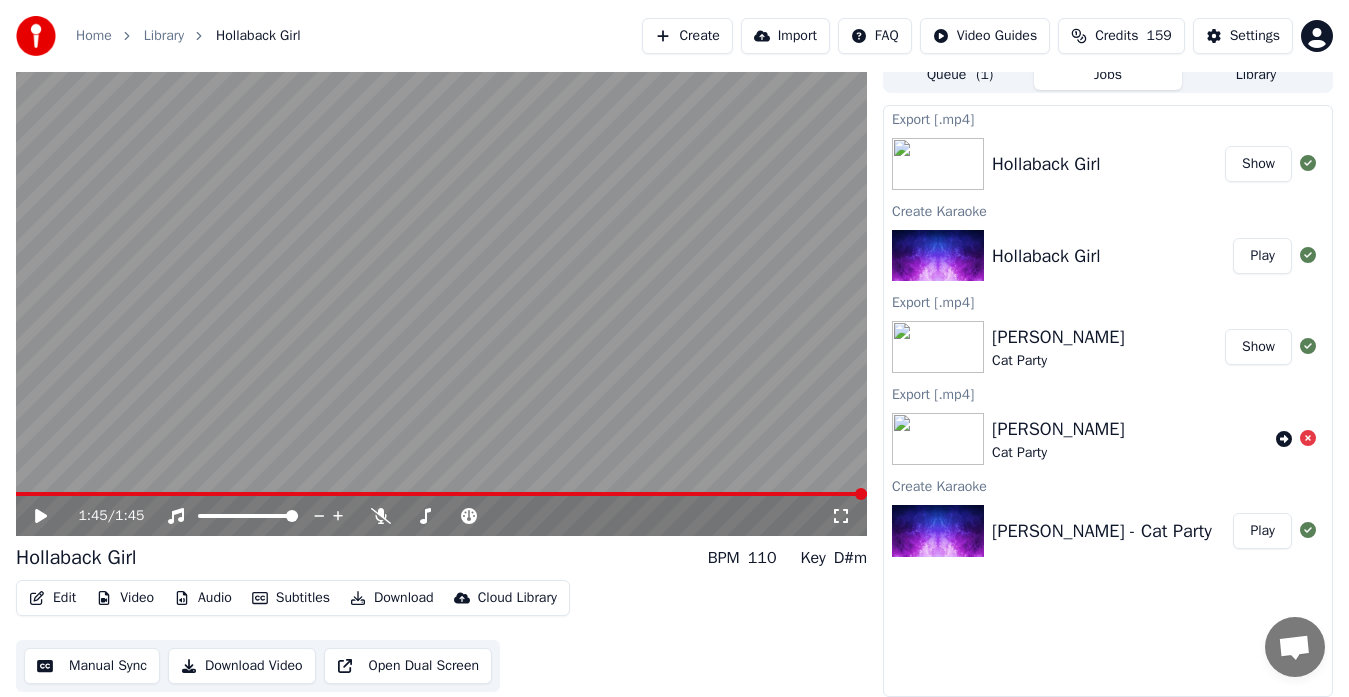 click on "Home" at bounding box center [94, 36] 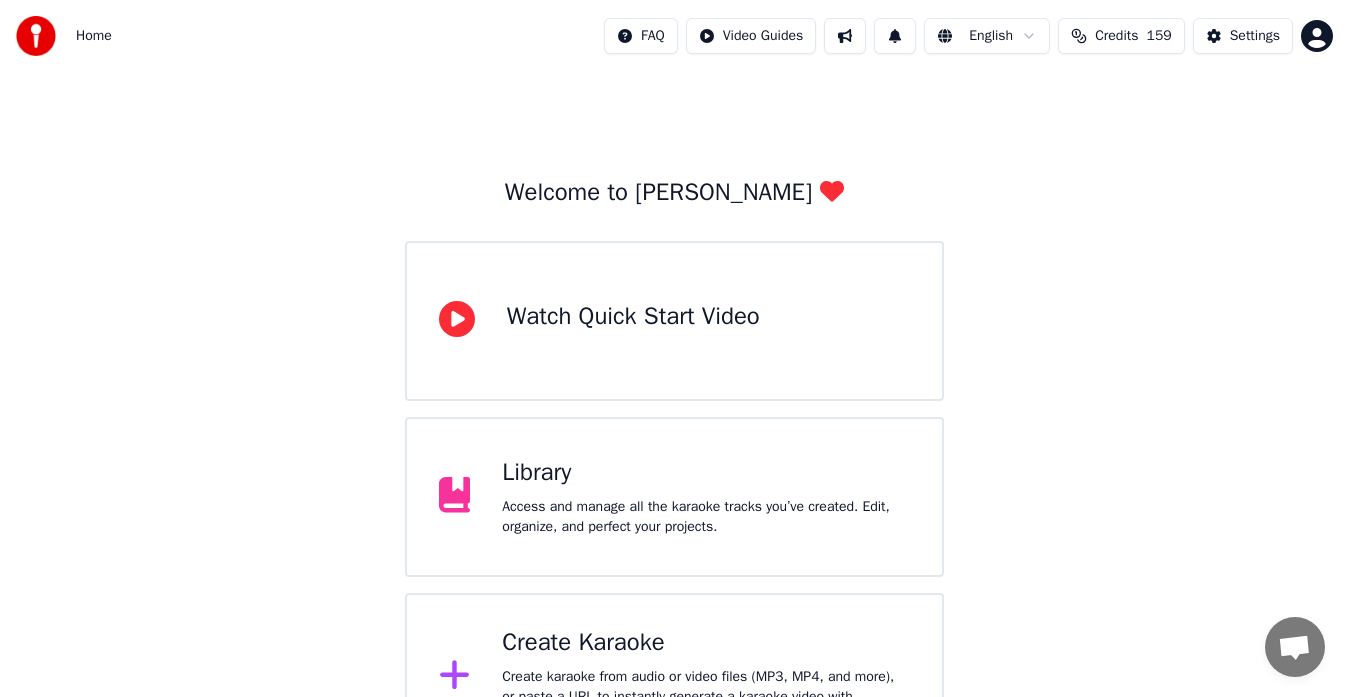 click on "Create Karaoke" at bounding box center [706, 643] 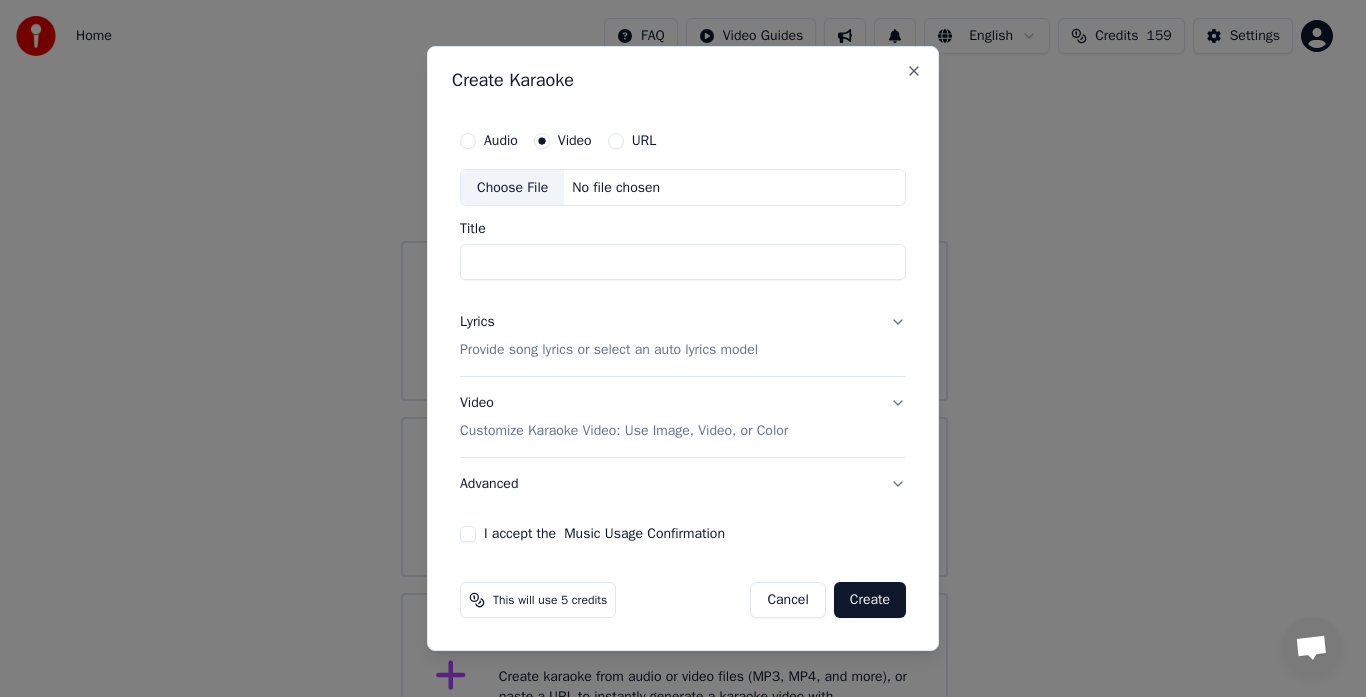 click on "Video" at bounding box center (575, 141) 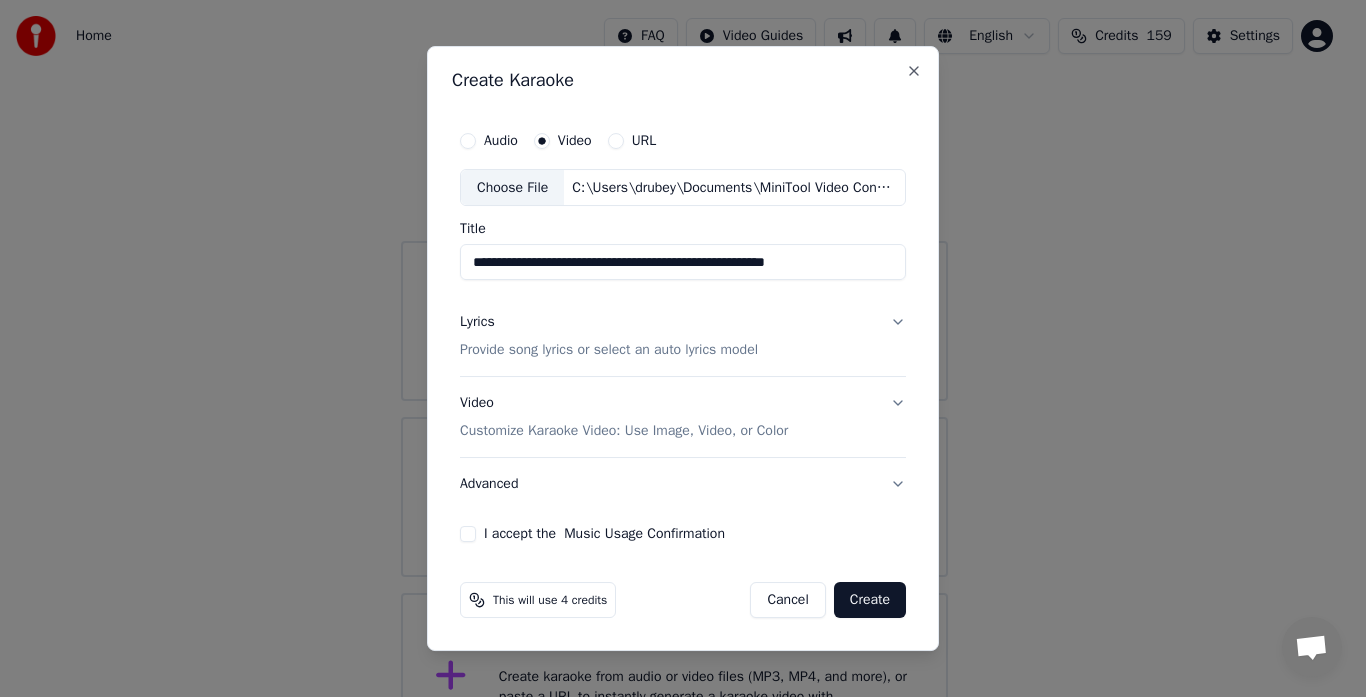 drag, startPoint x: 609, startPoint y: 269, endPoint x: 854, endPoint y: 272, distance: 245.01837 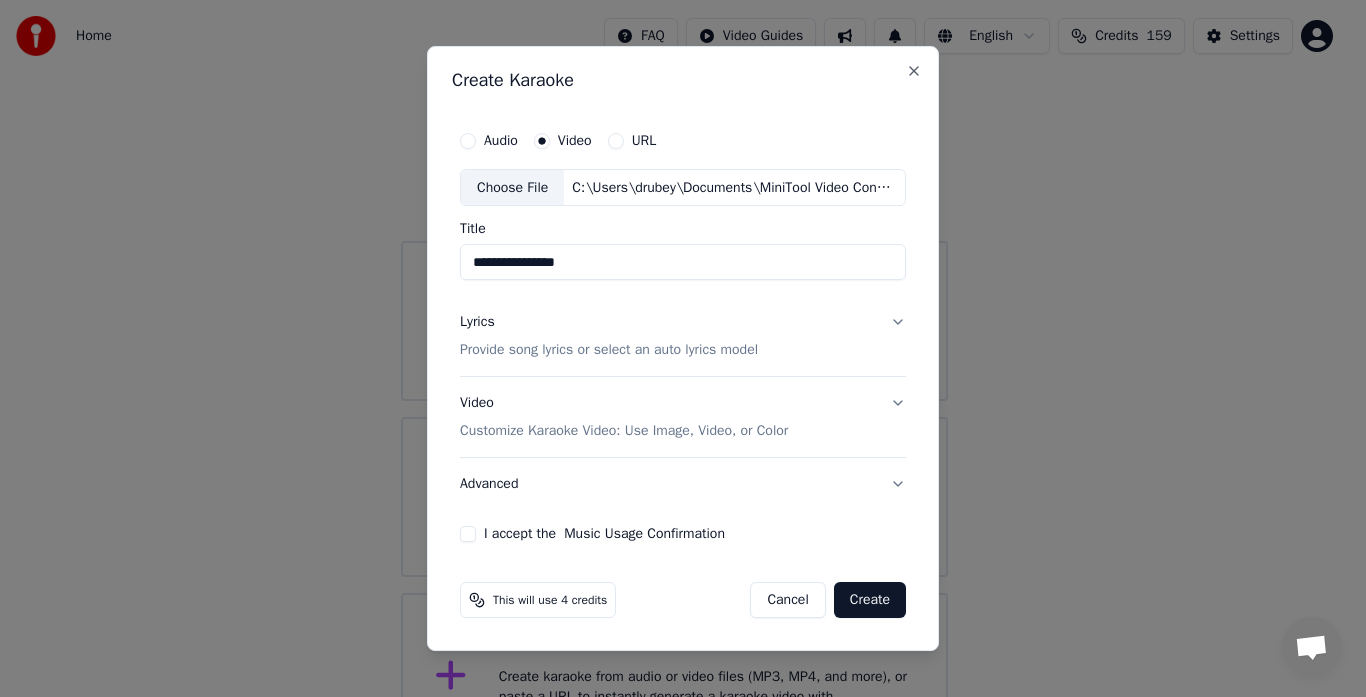 type on "**********" 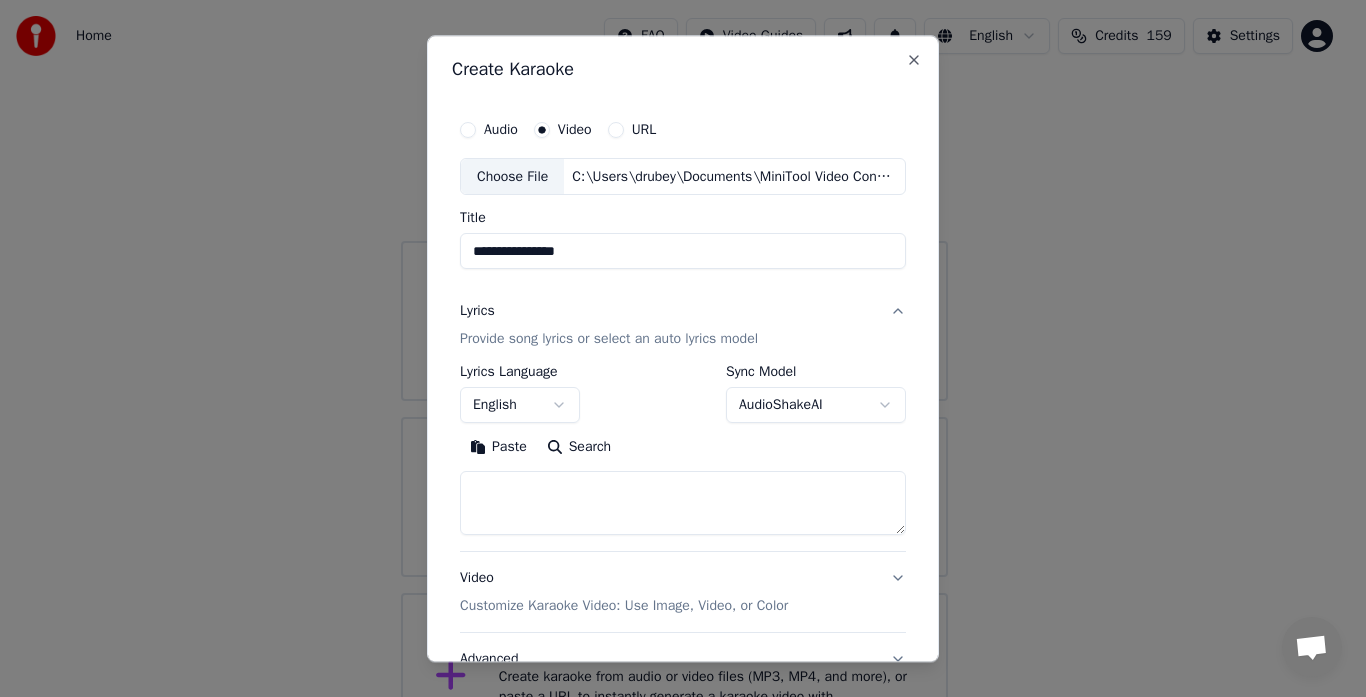click on "Provide song lyrics or select an auto lyrics model" at bounding box center (609, 340) 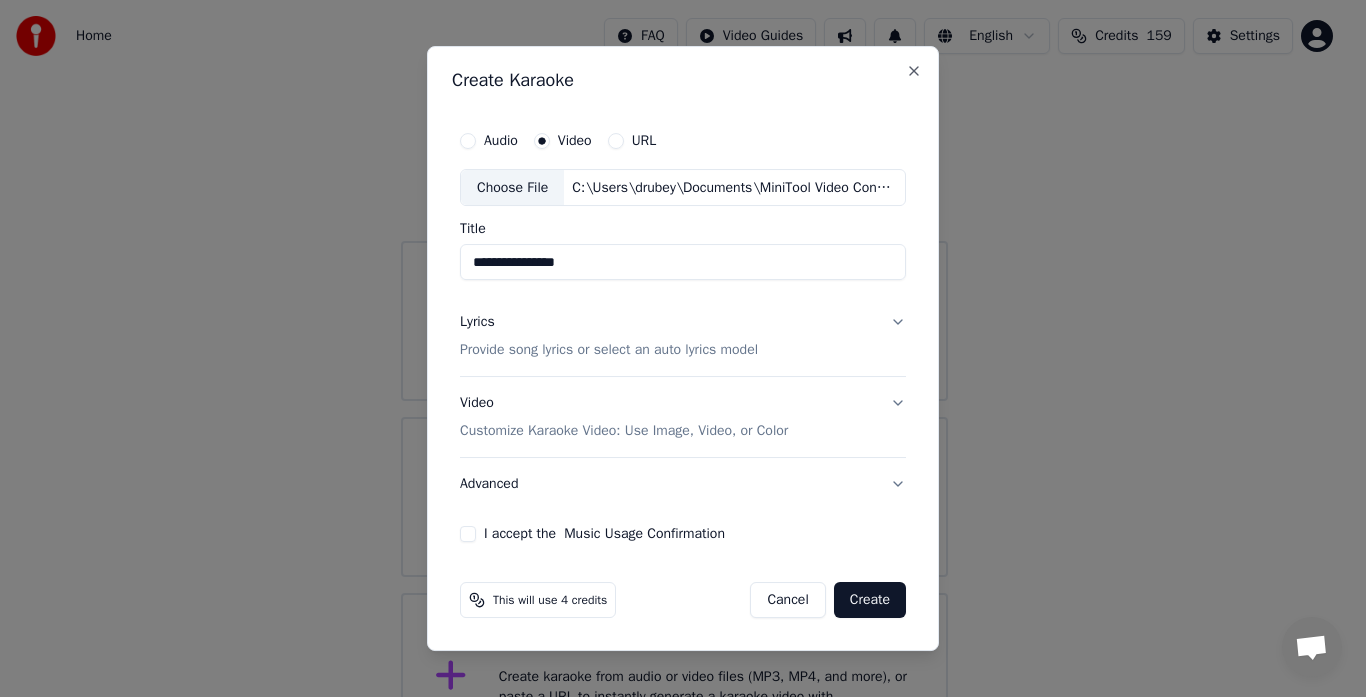 click on "Provide song lyrics or select an auto lyrics model" at bounding box center [609, 351] 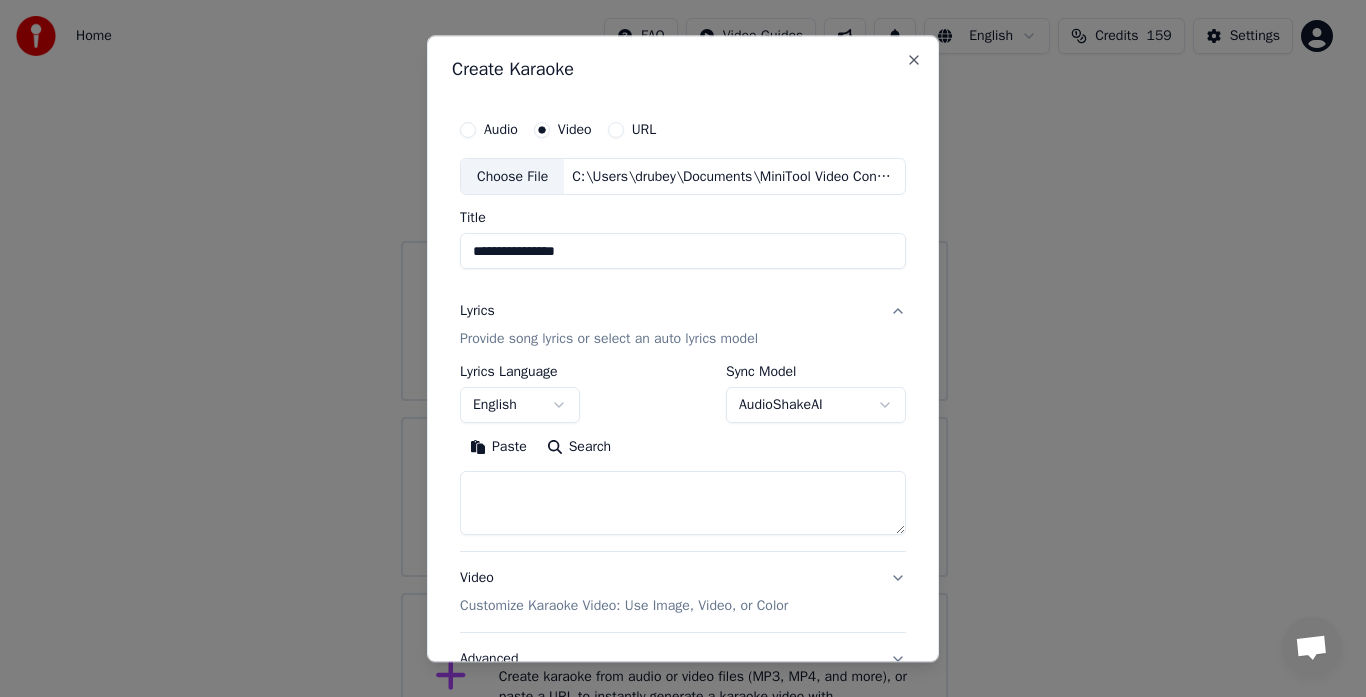 click at bounding box center (683, 504) 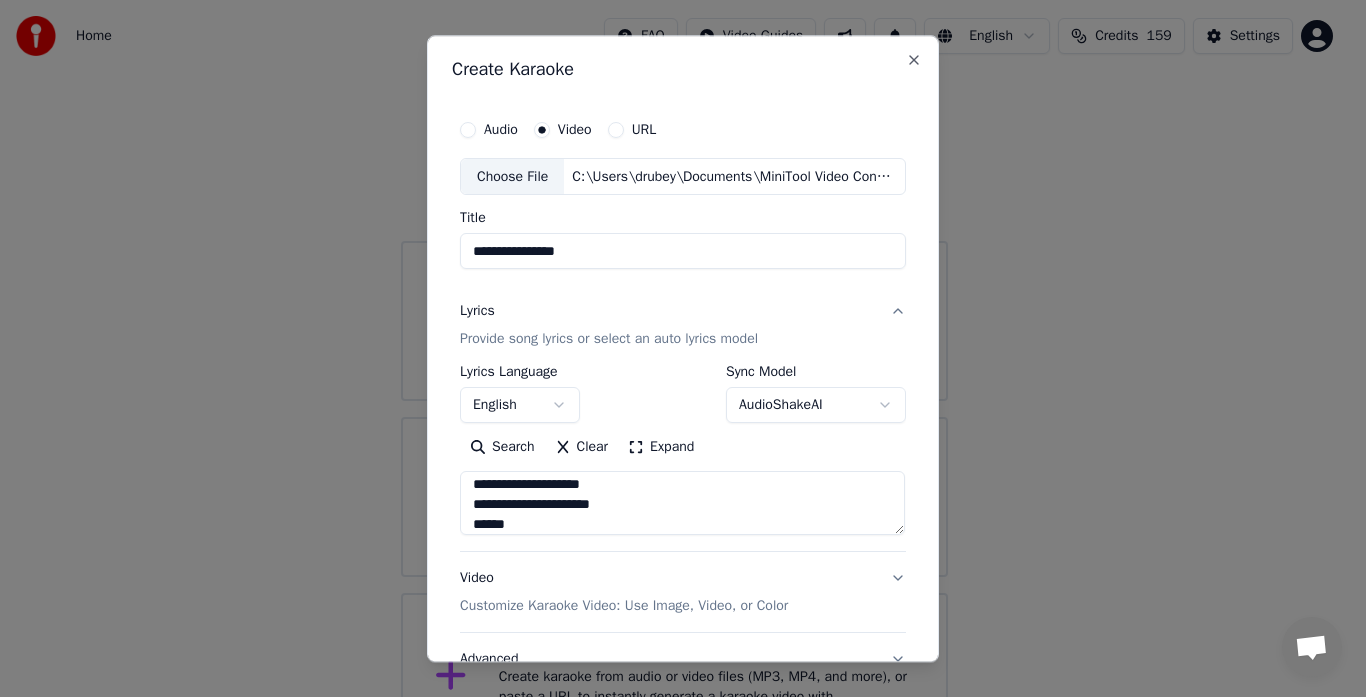 scroll, scrollTop: 1513, scrollLeft: 0, axis: vertical 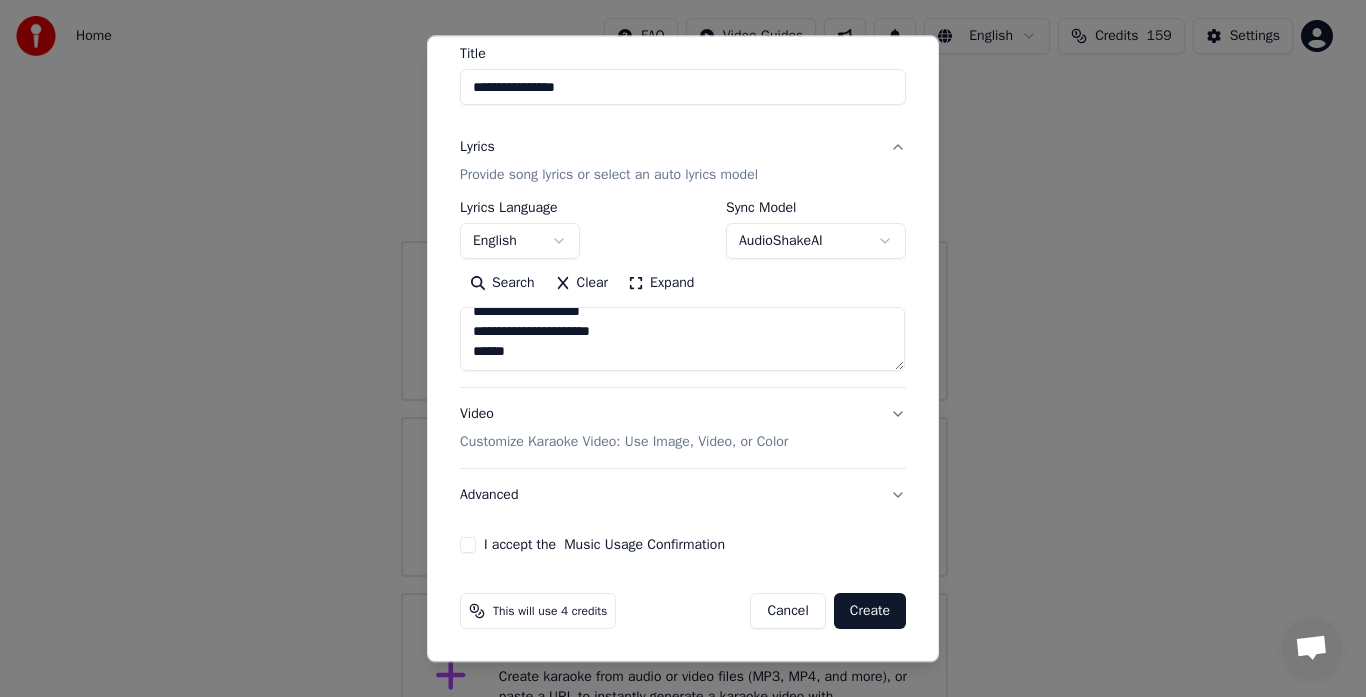 type on "**********" 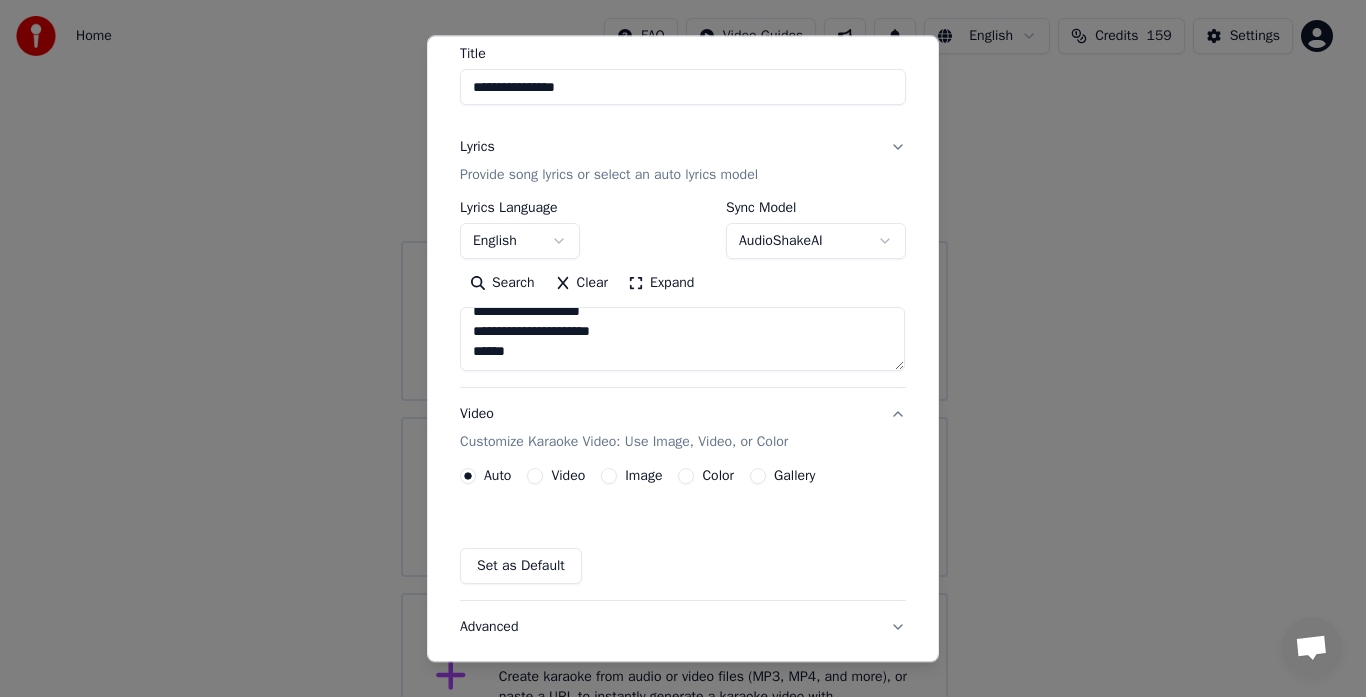 scroll, scrollTop: 111, scrollLeft: 0, axis: vertical 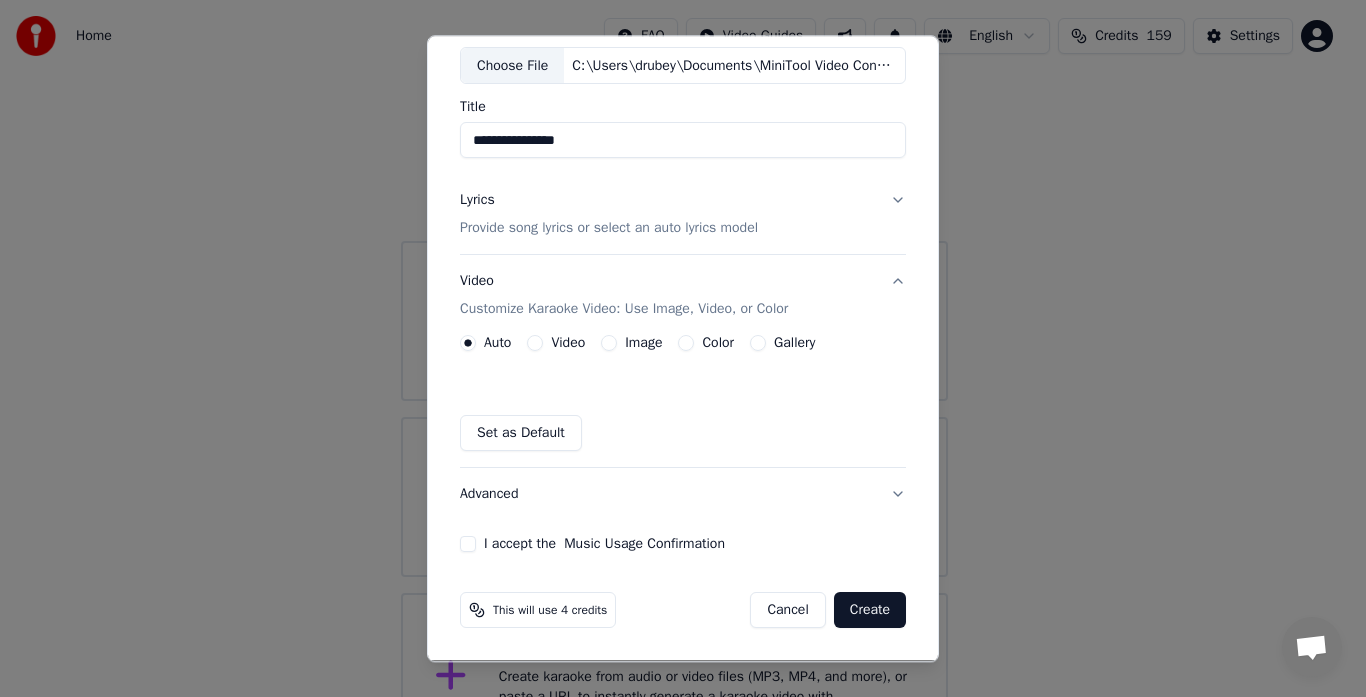 click on "Video" at bounding box center [568, 344] 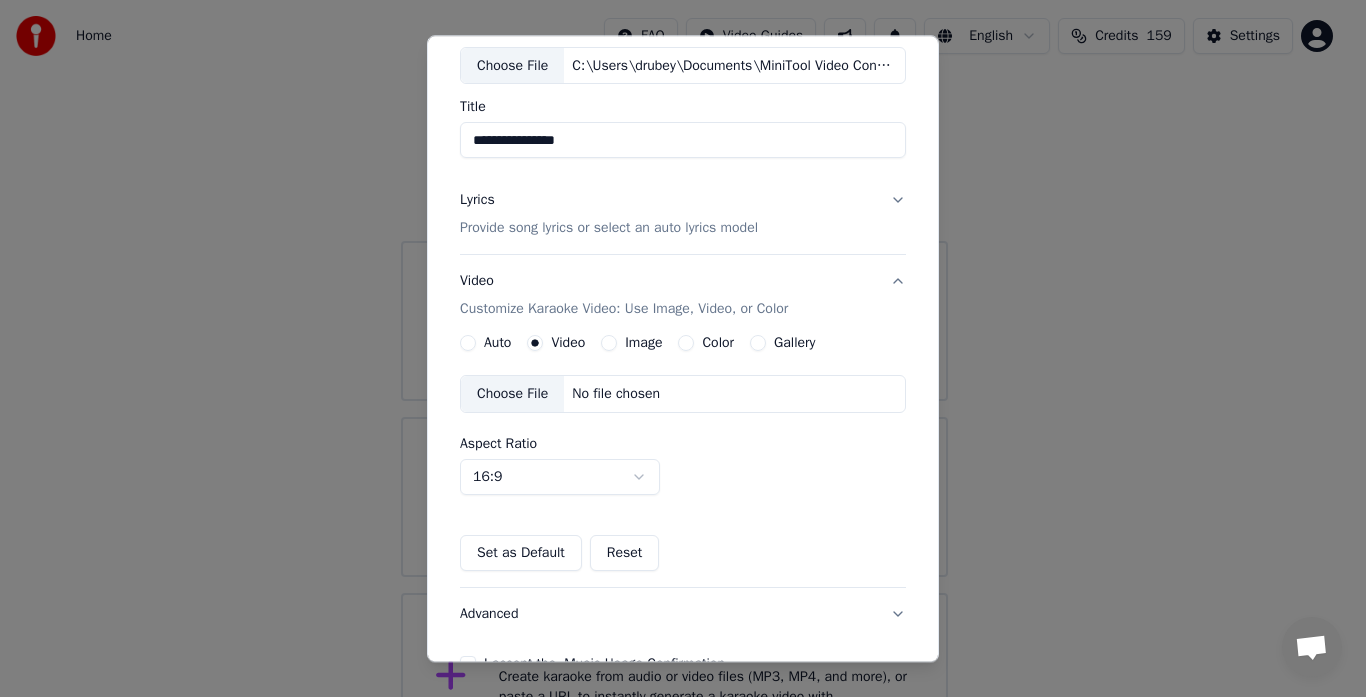 click on "Choose File" at bounding box center [512, 395] 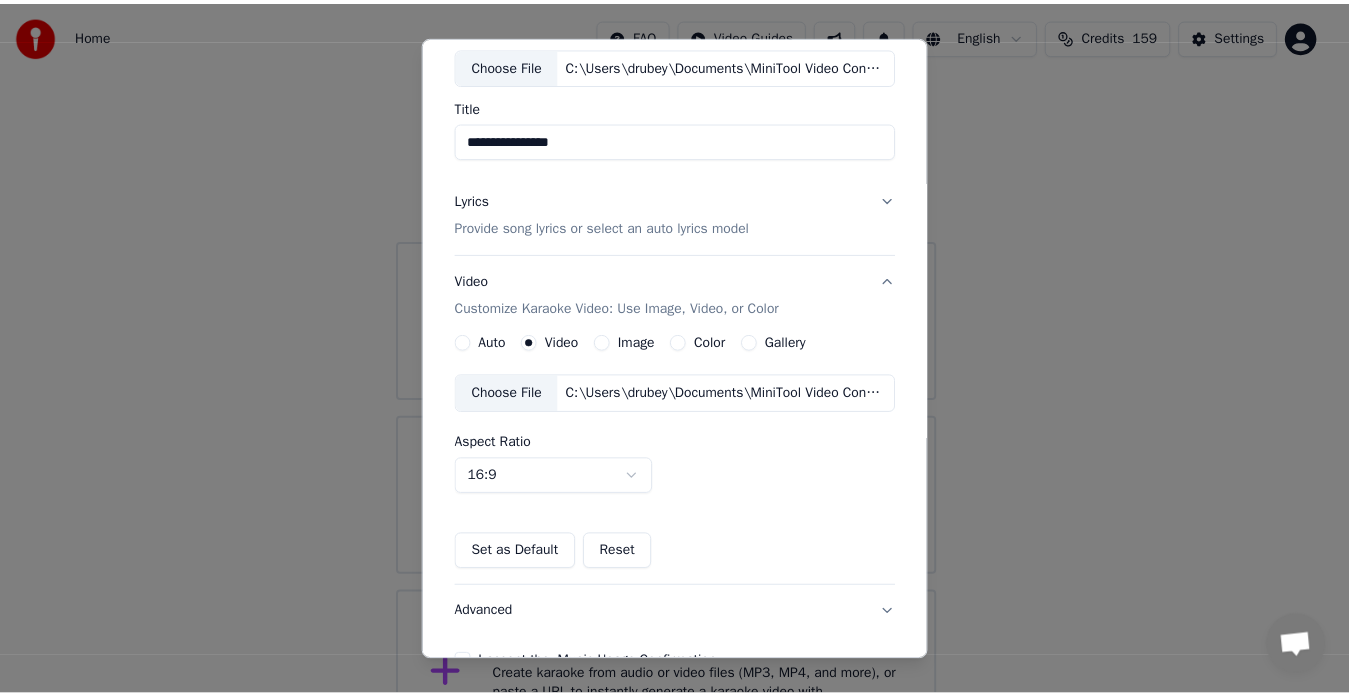 scroll, scrollTop: 230, scrollLeft: 0, axis: vertical 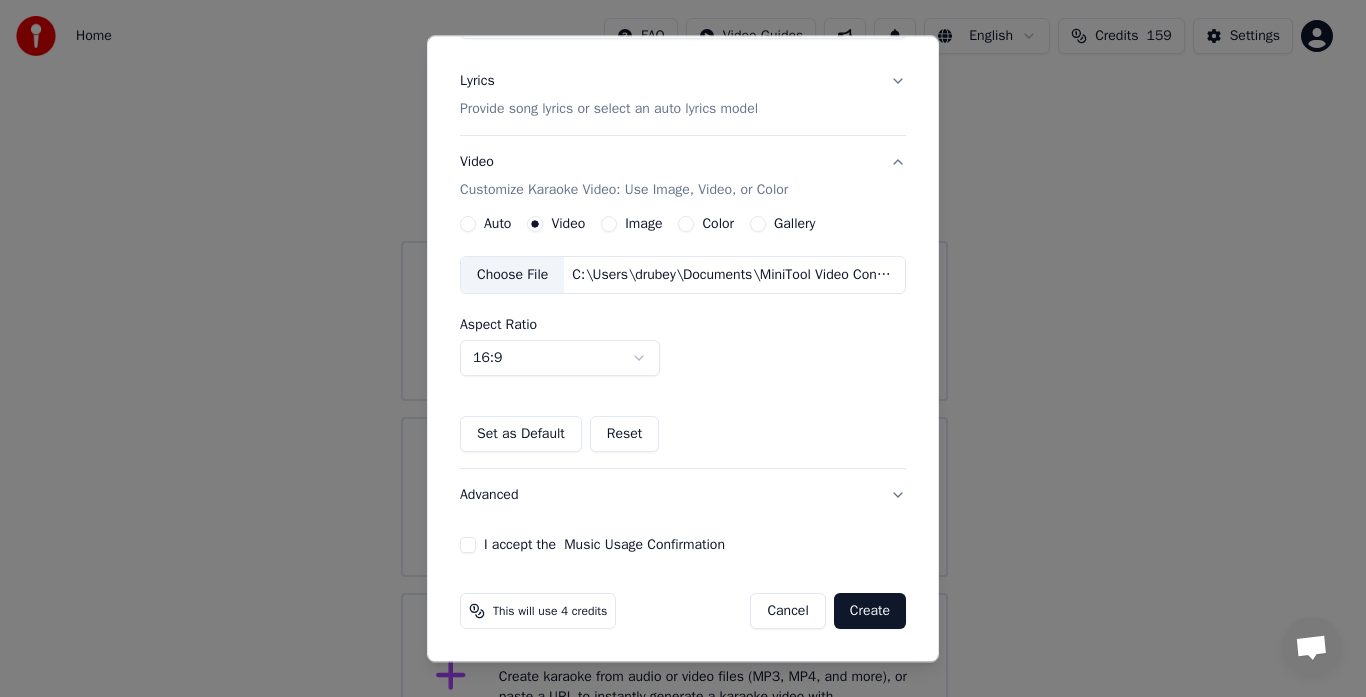 click on "Create" at bounding box center (870, 612) 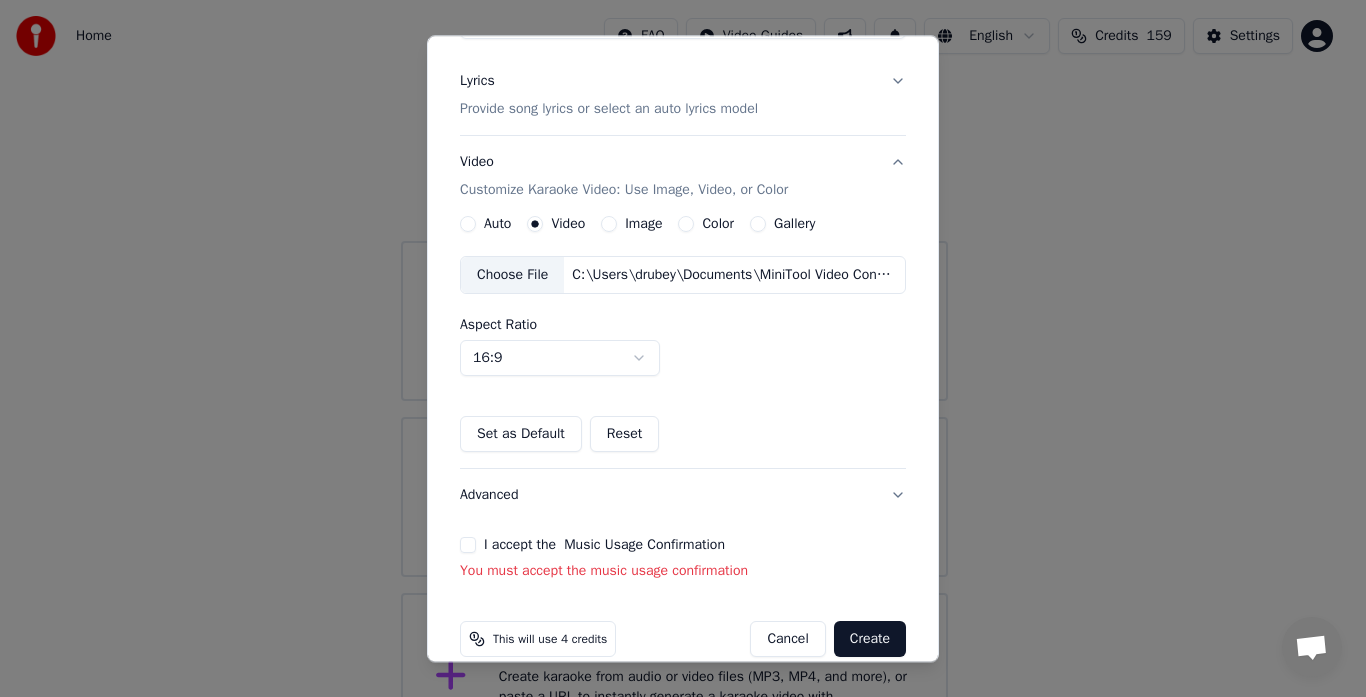 click on "I accept the   Music Usage Confirmation" at bounding box center [468, 546] 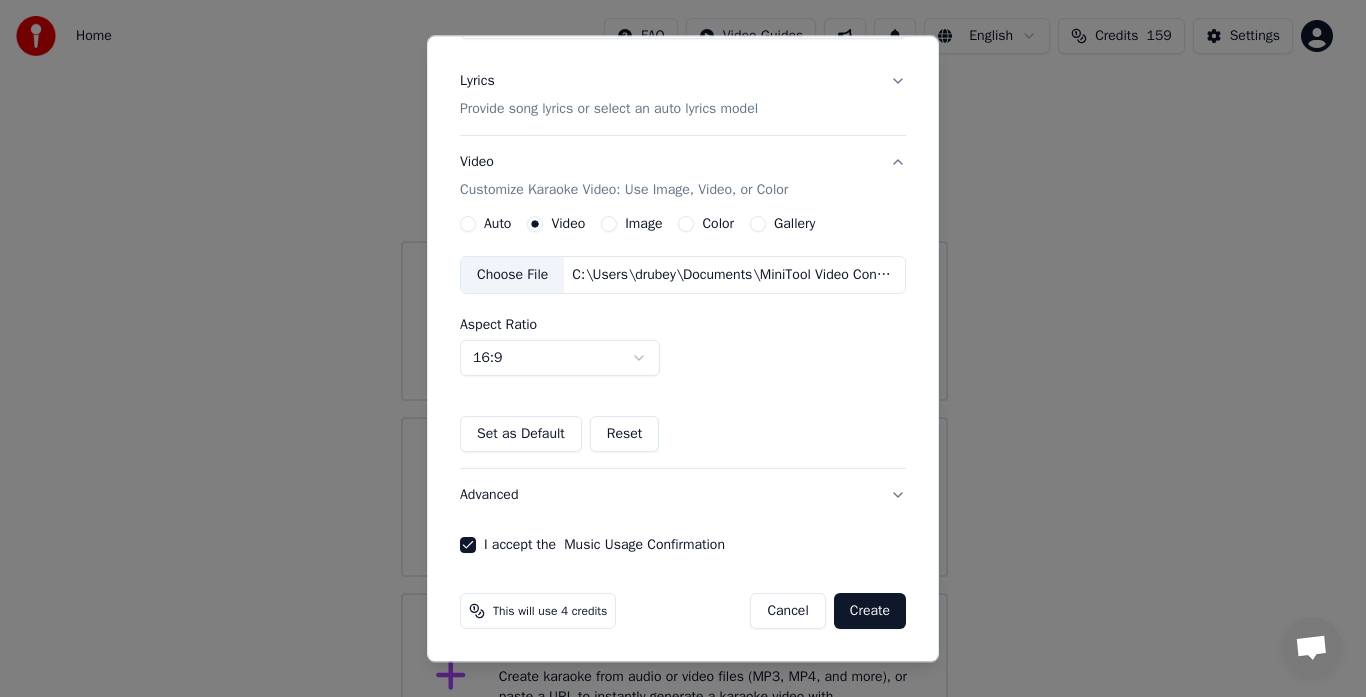 click on "Create" at bounding box center [870, 612] 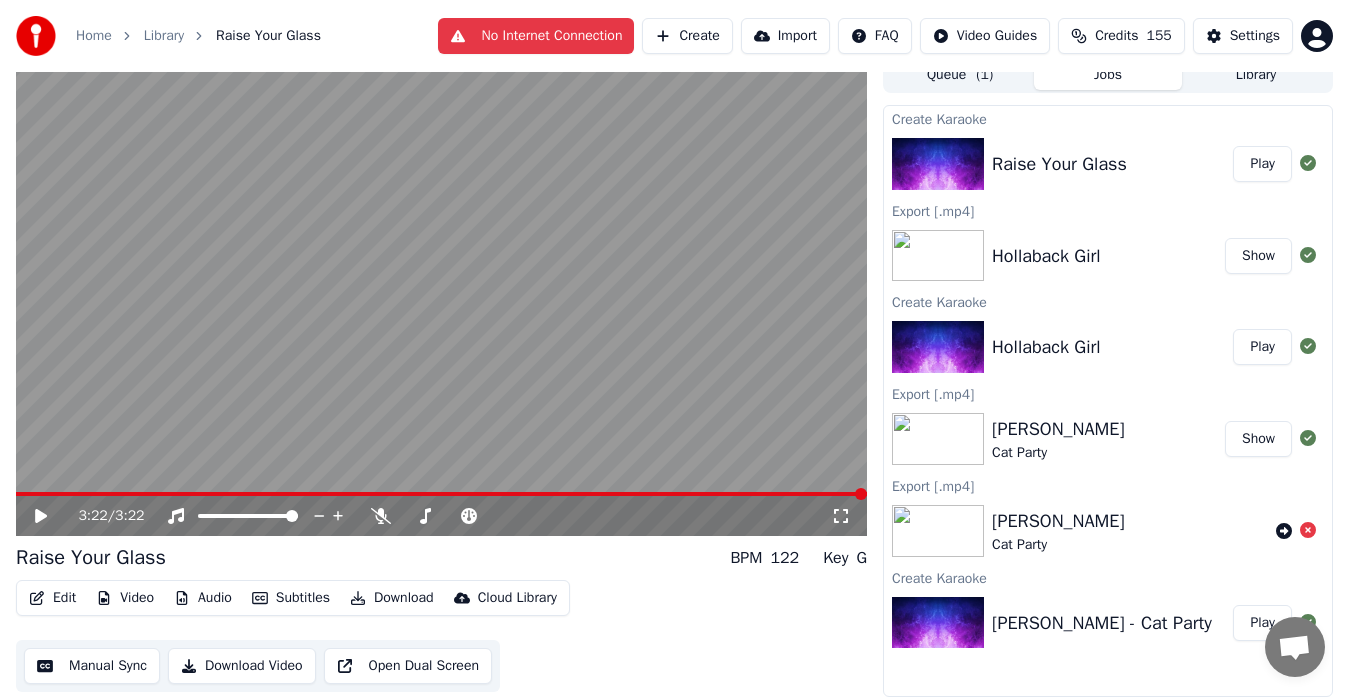 click 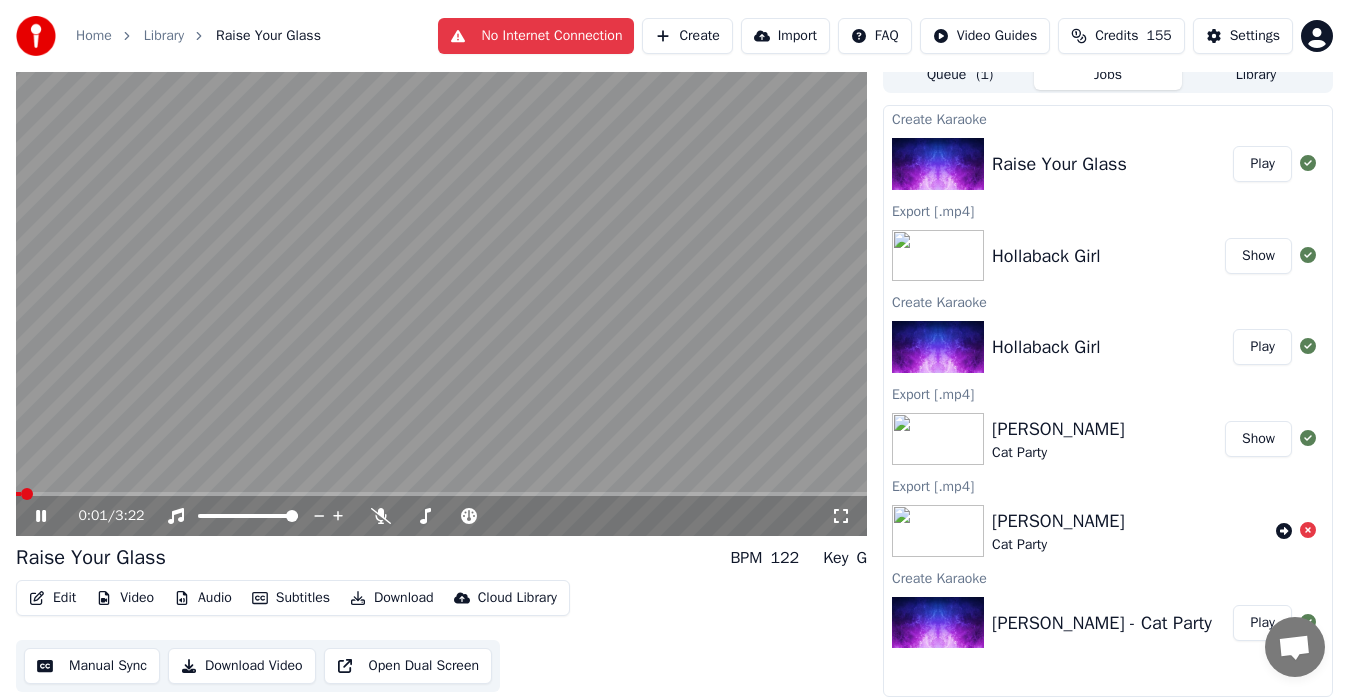 click on "0:01  /  3:22" at bounding box center (441, 516) 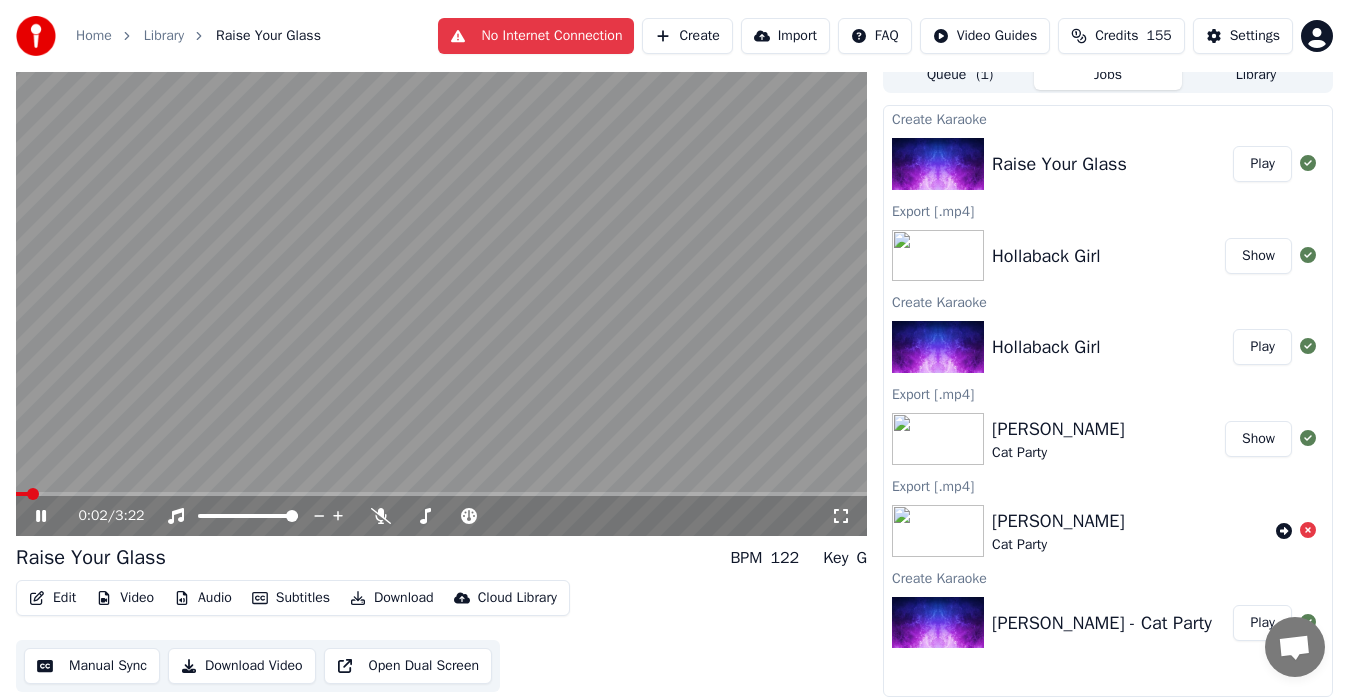click 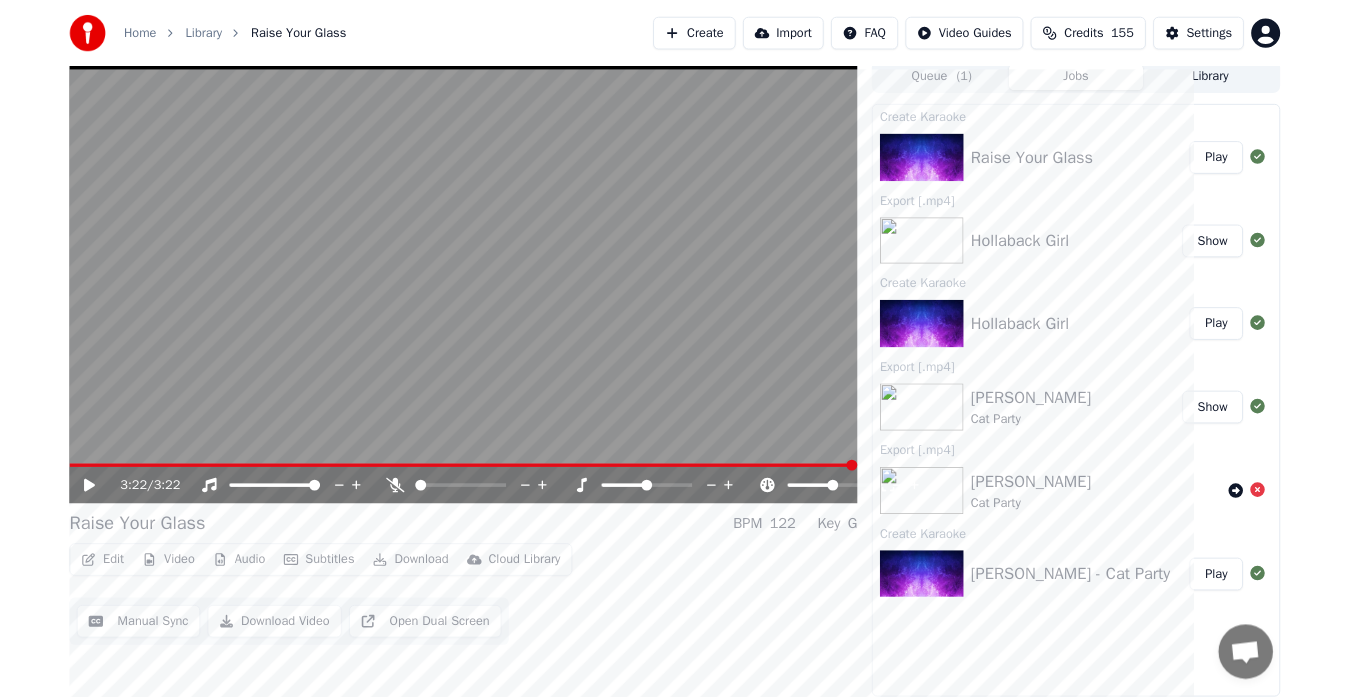 scroll, scrollTop: 15, scrollLeft: 0, axis: vertical 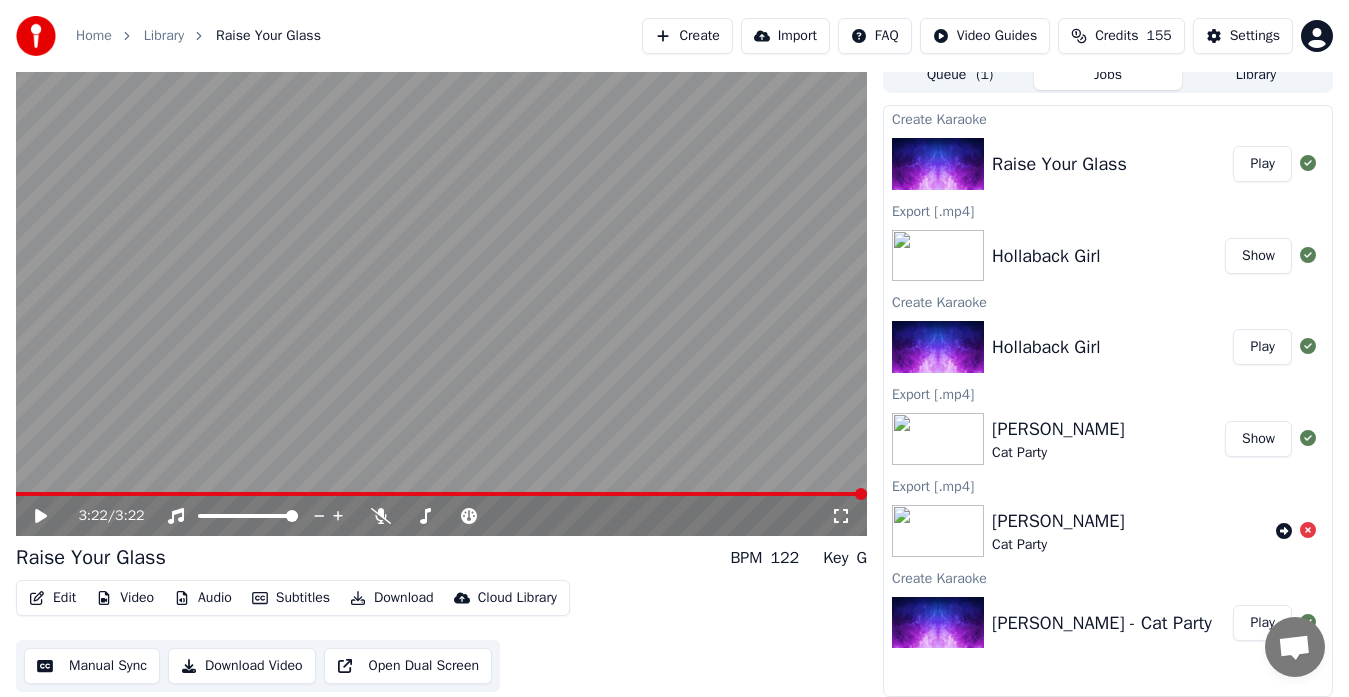 click on "Download" at bounding box center [392, 598] 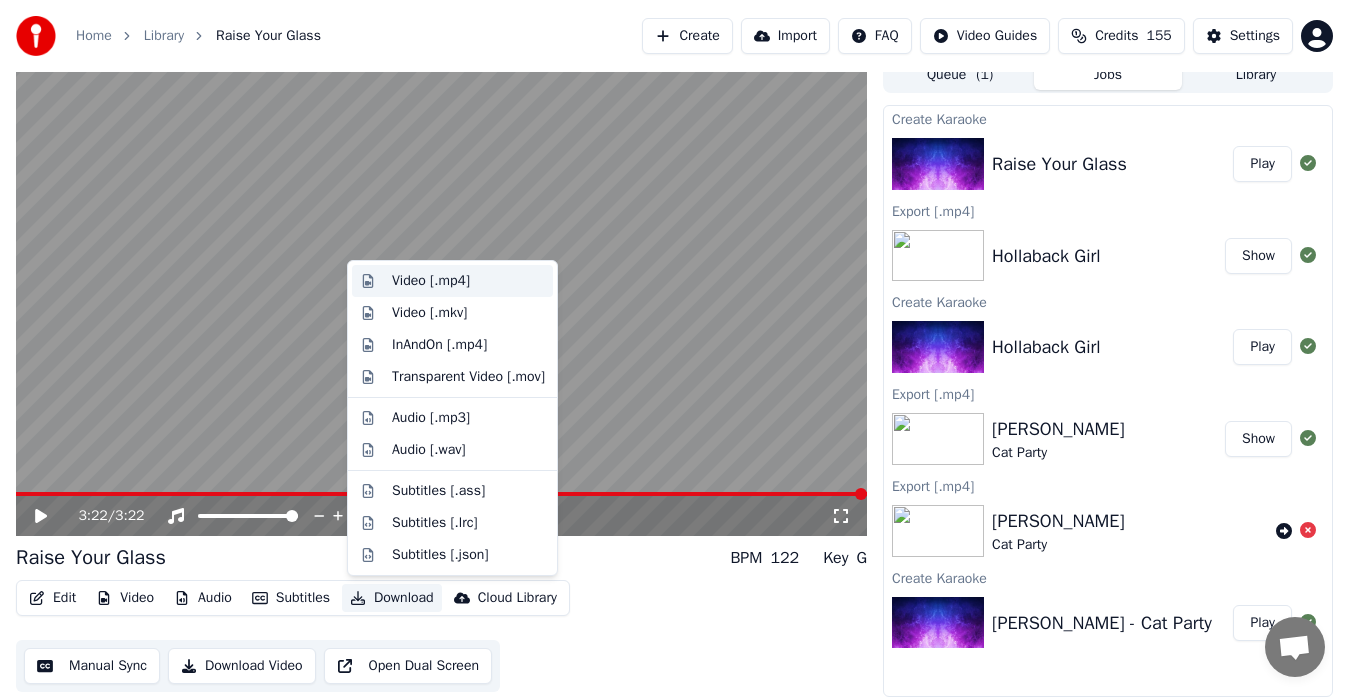 click on "Video [.mp4]" at bounding box center [431, 281] 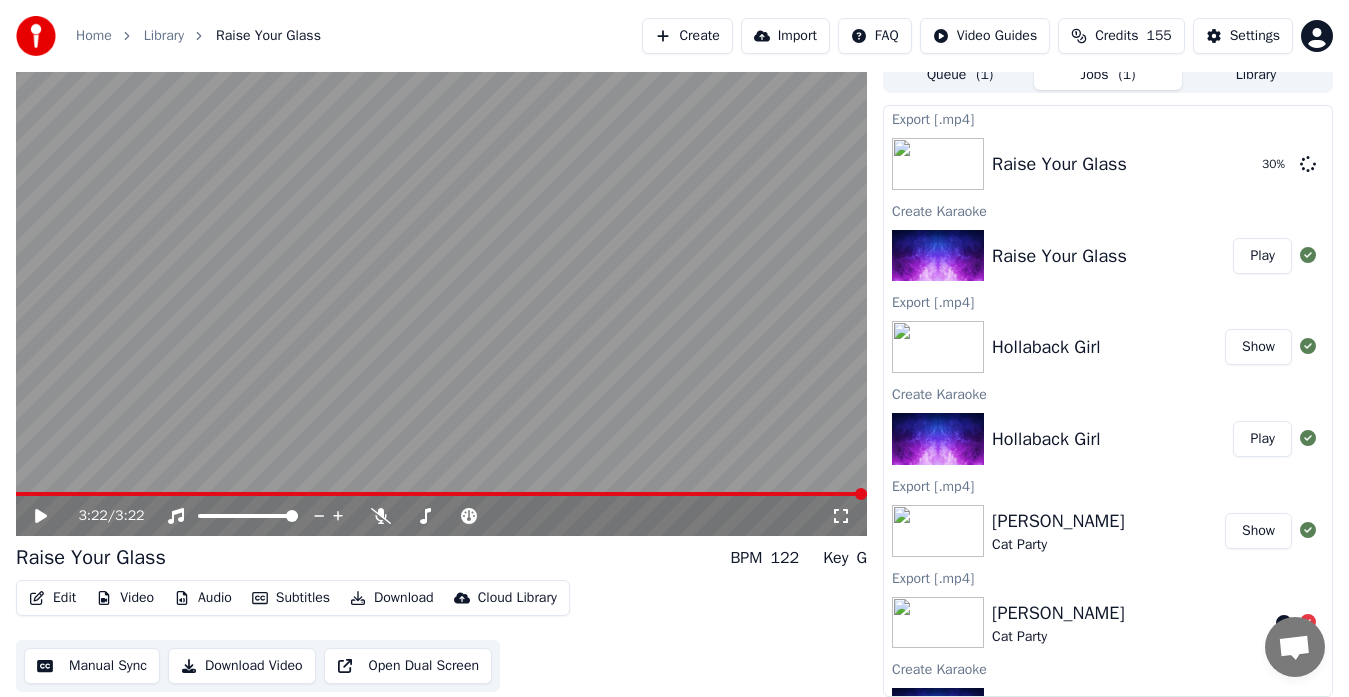 click on "Home Library Raise Your Glass Create Import FAQ Video Guides Credits 155 Settings" at bounding box center (674, 36) 